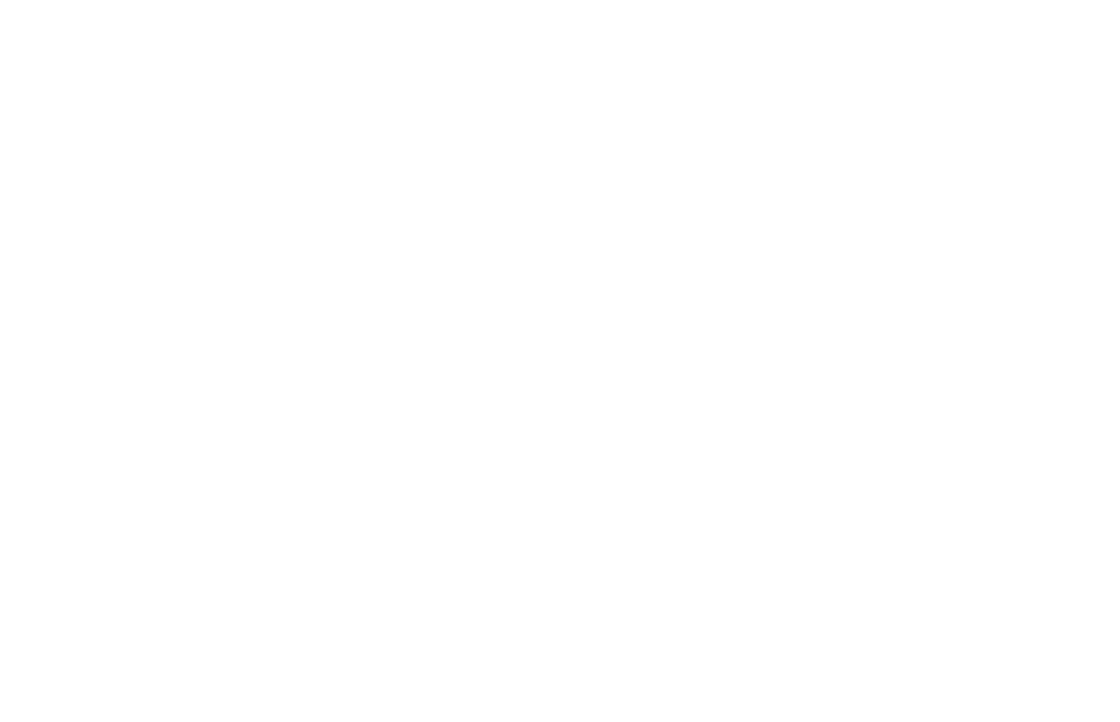 scroll, scrollTop: 0, scrollLeft: 0, axis: both 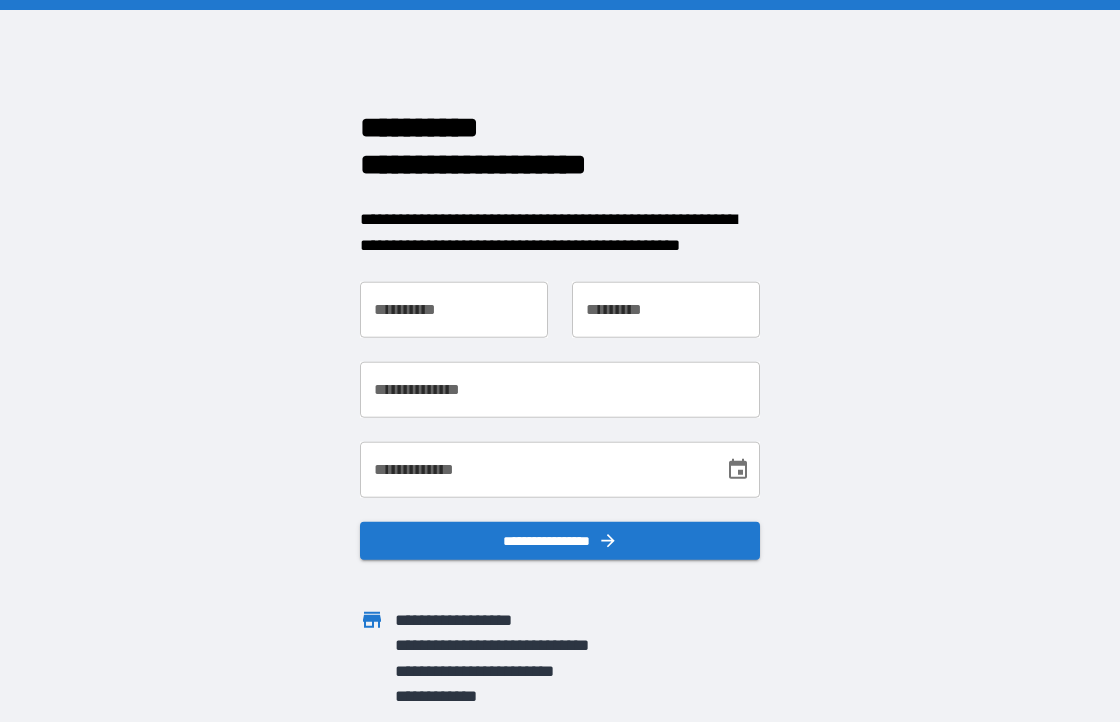 click on "**********" at bounding box center (454, 310) 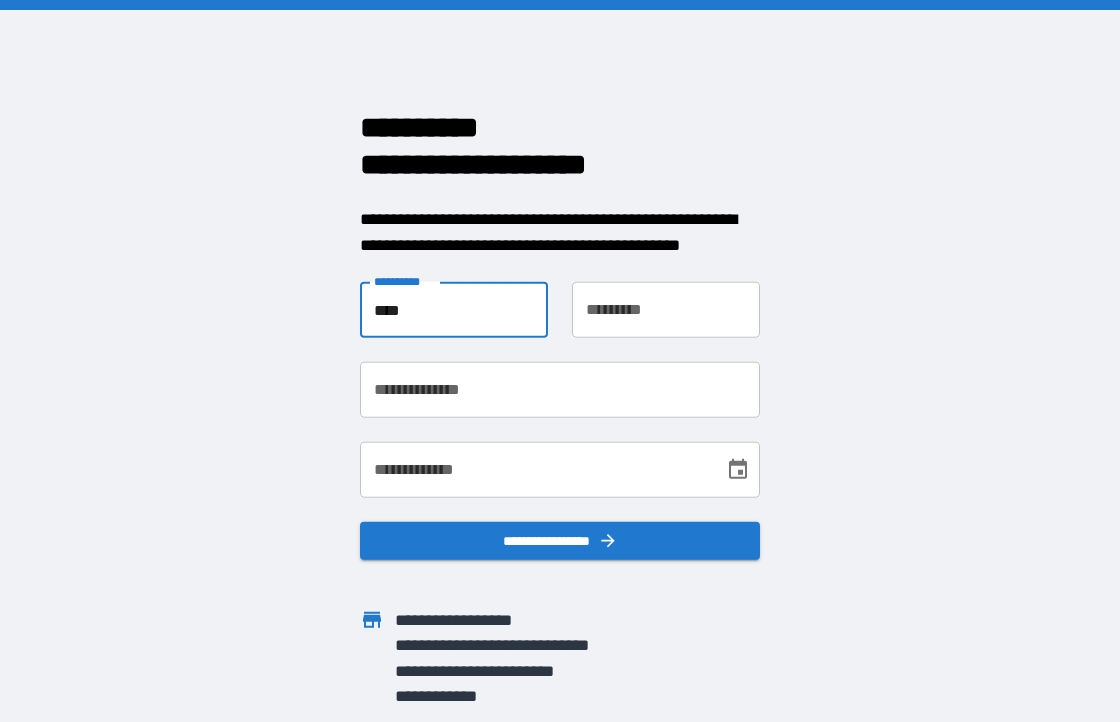 type on "****" 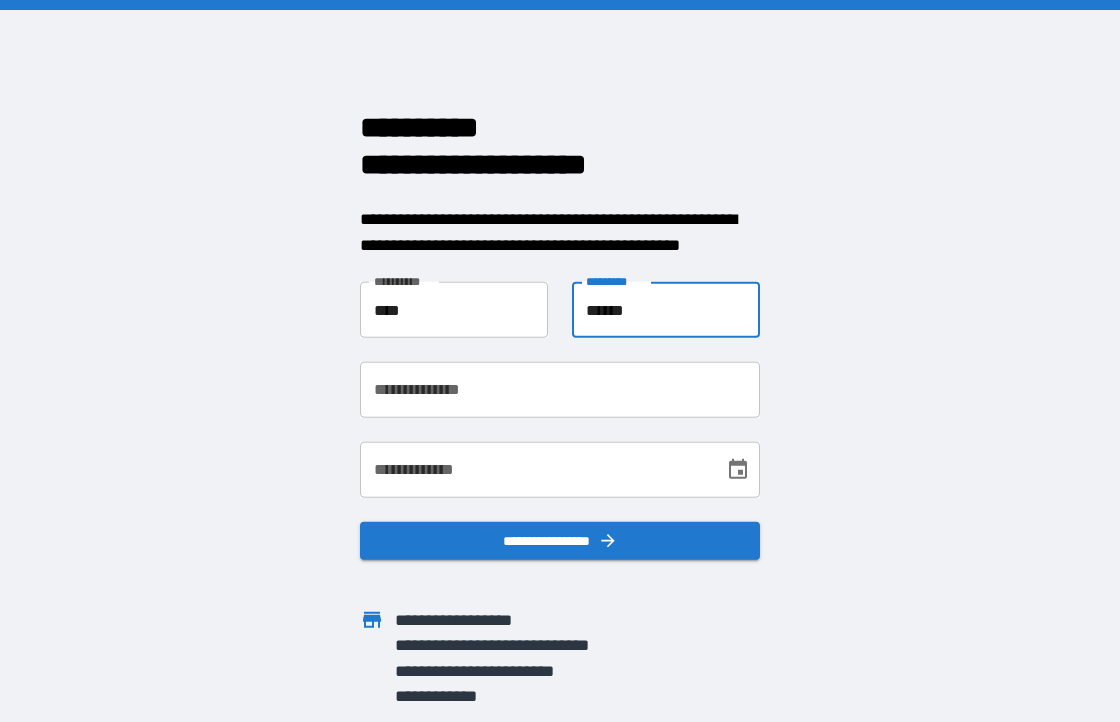 type on "******" 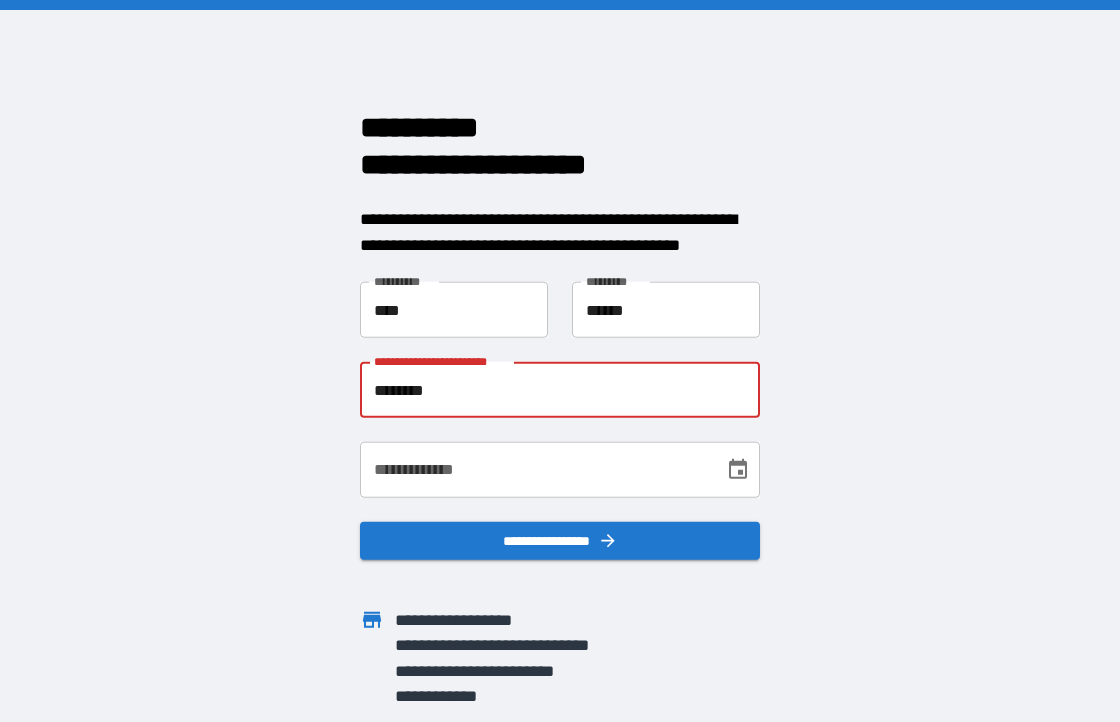 type on "**********" 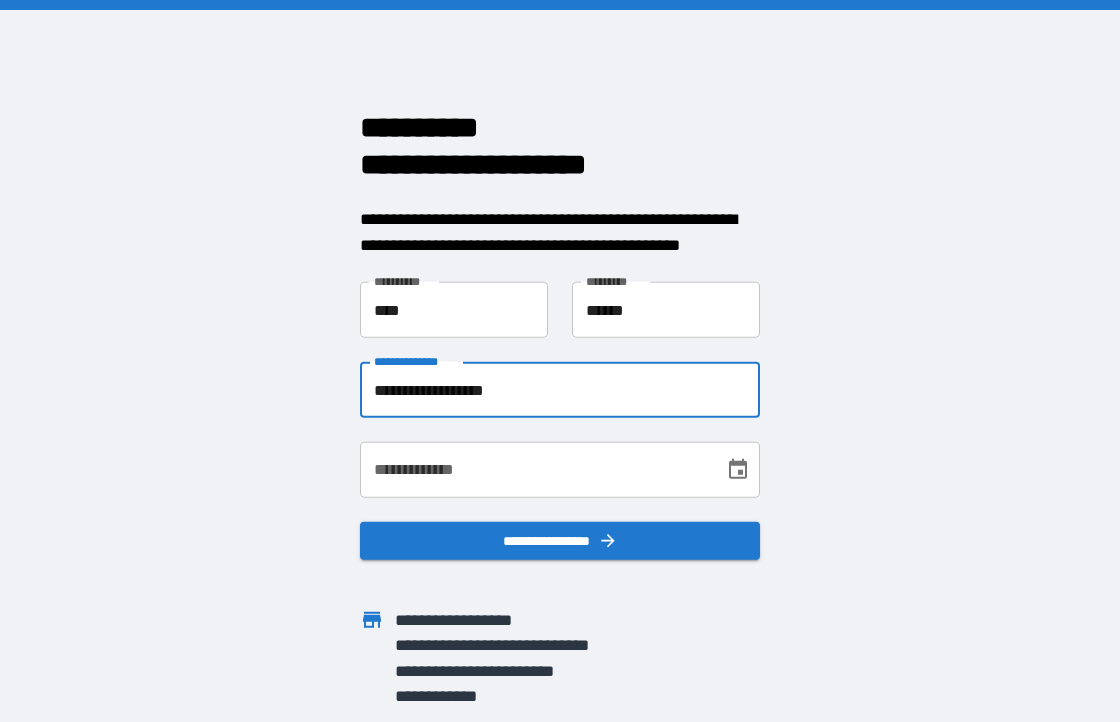 click on "**********" at bounding box center [535, 470] 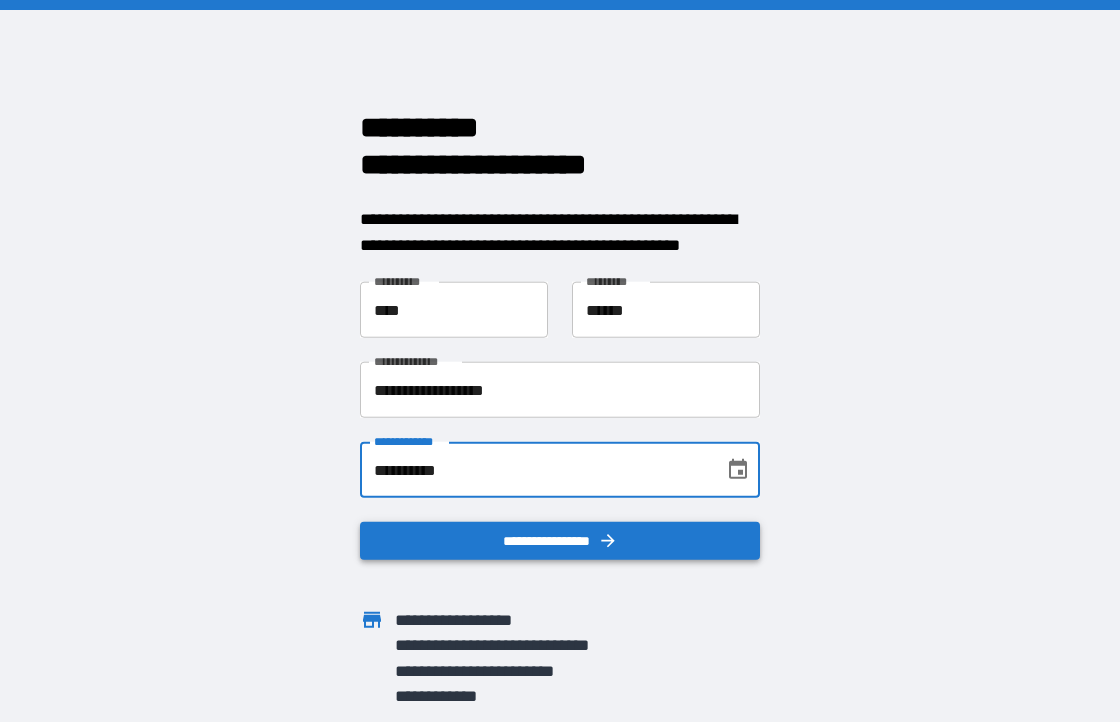 type on "**********" 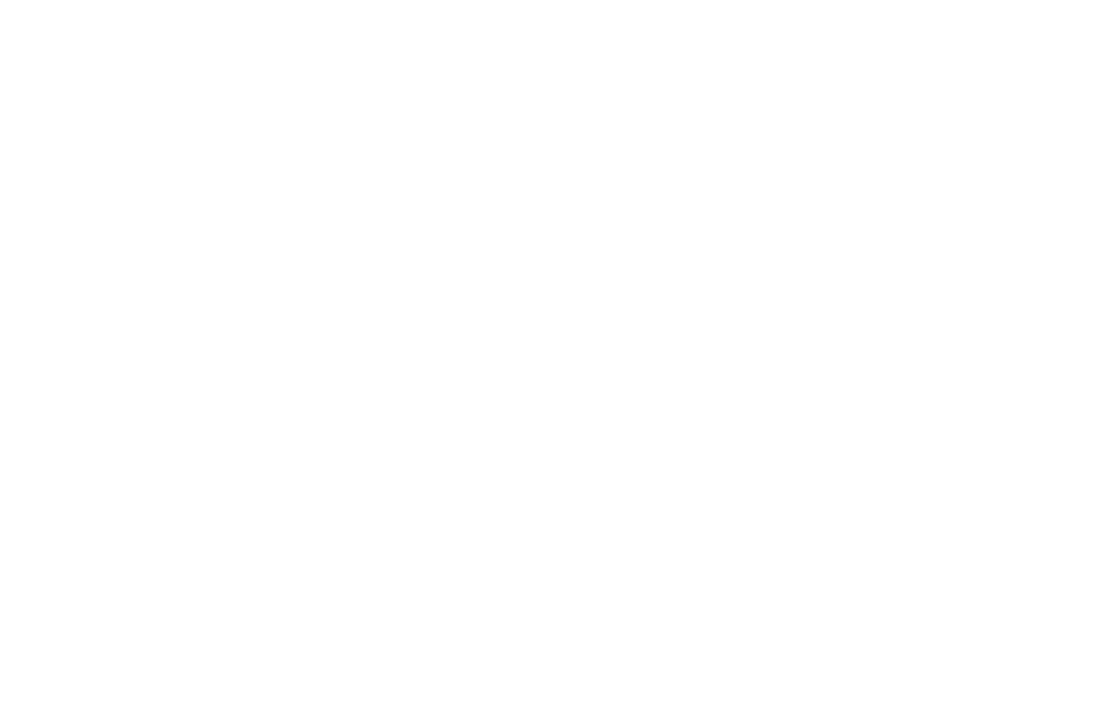 scroll, scrollTop: 0, scrollLeft: 0, axis: both 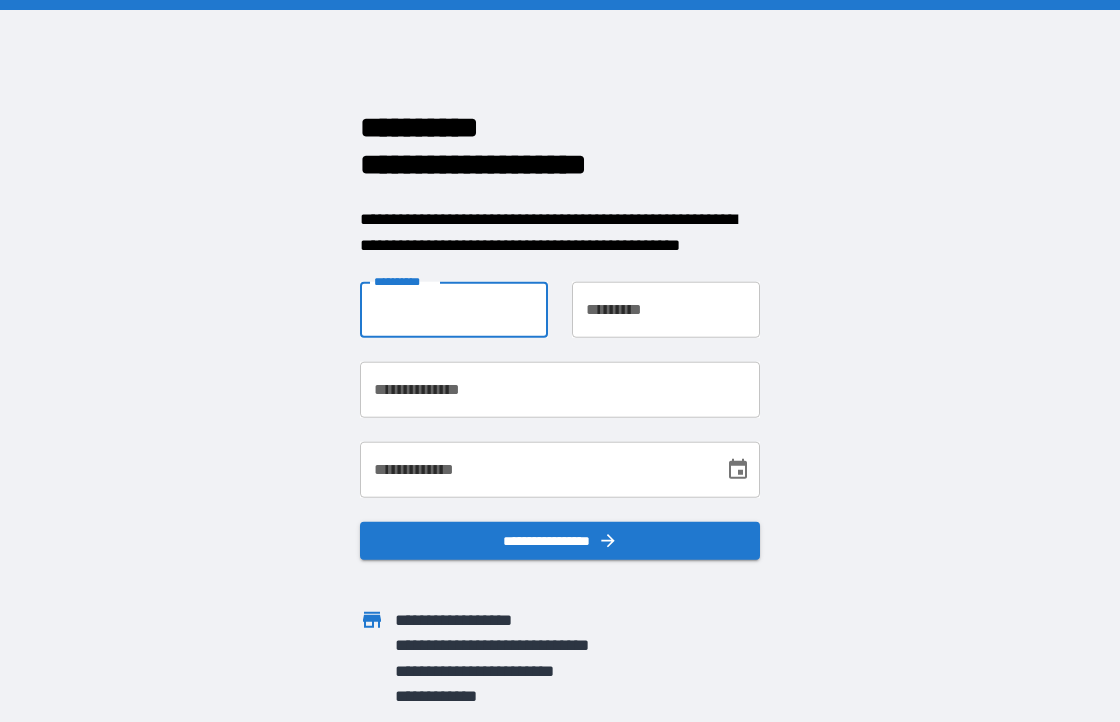 click on "**********" at bounding box center [454, 310] 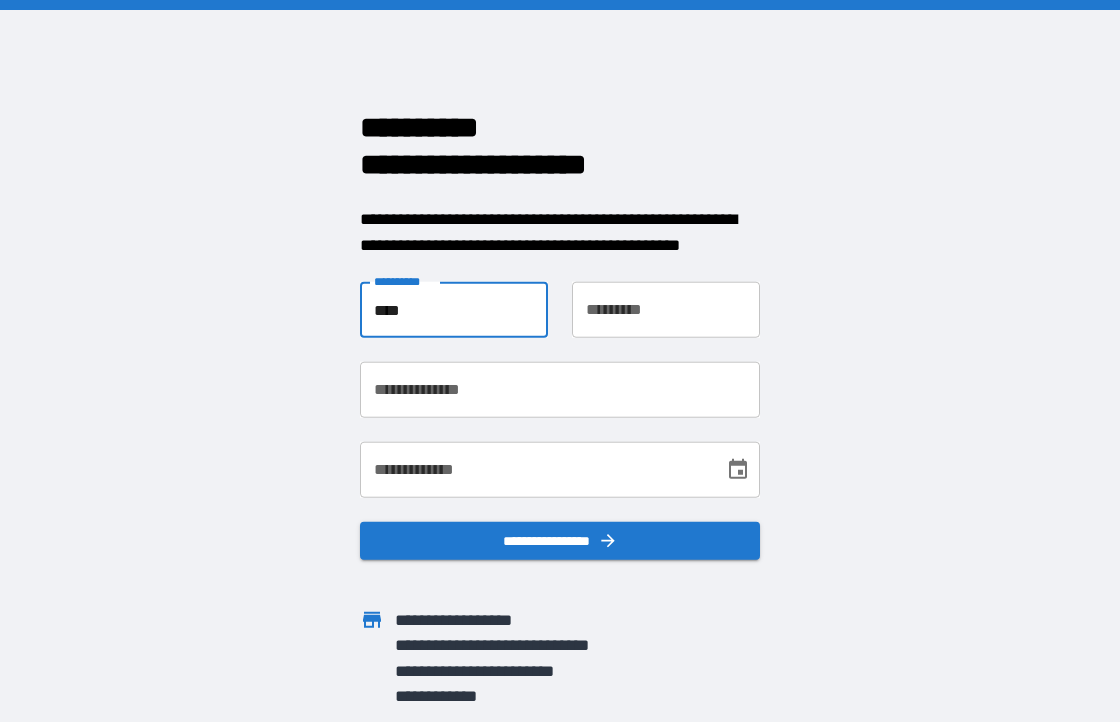 type on "****" 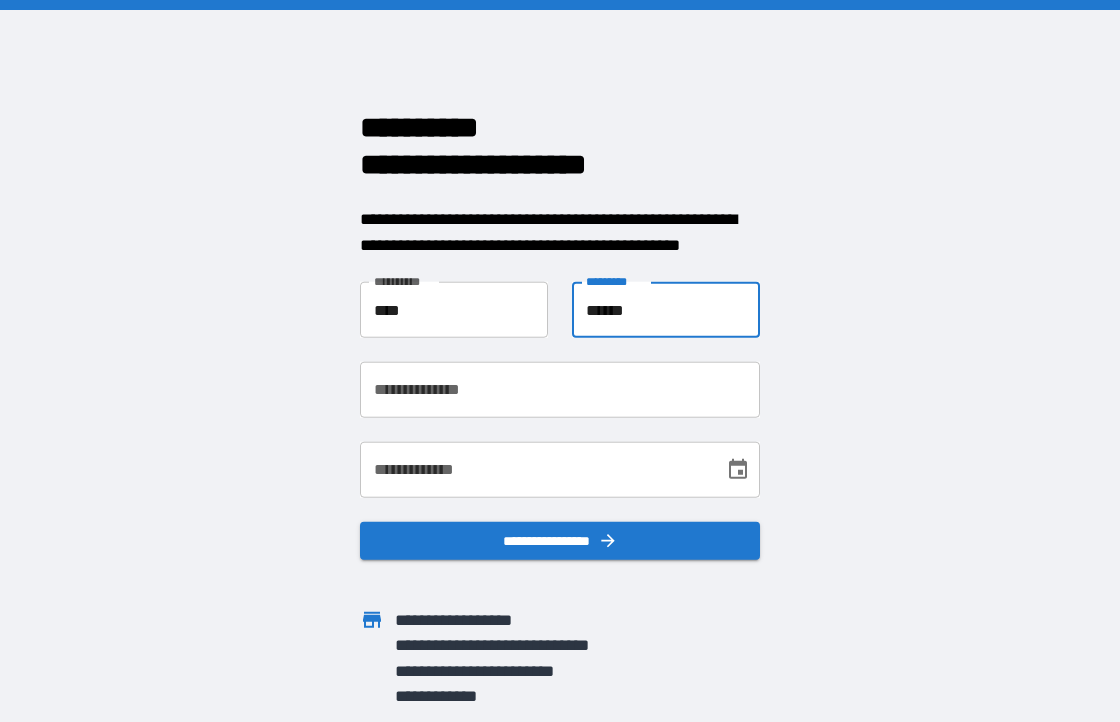 type on "******" 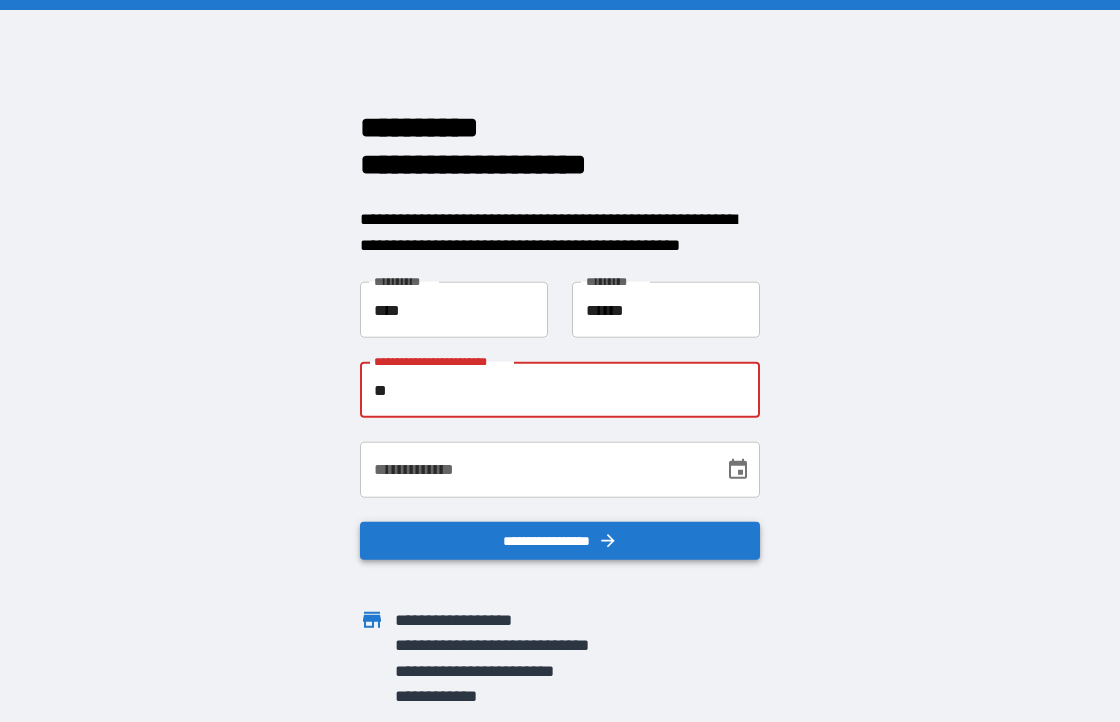 type on "**********" 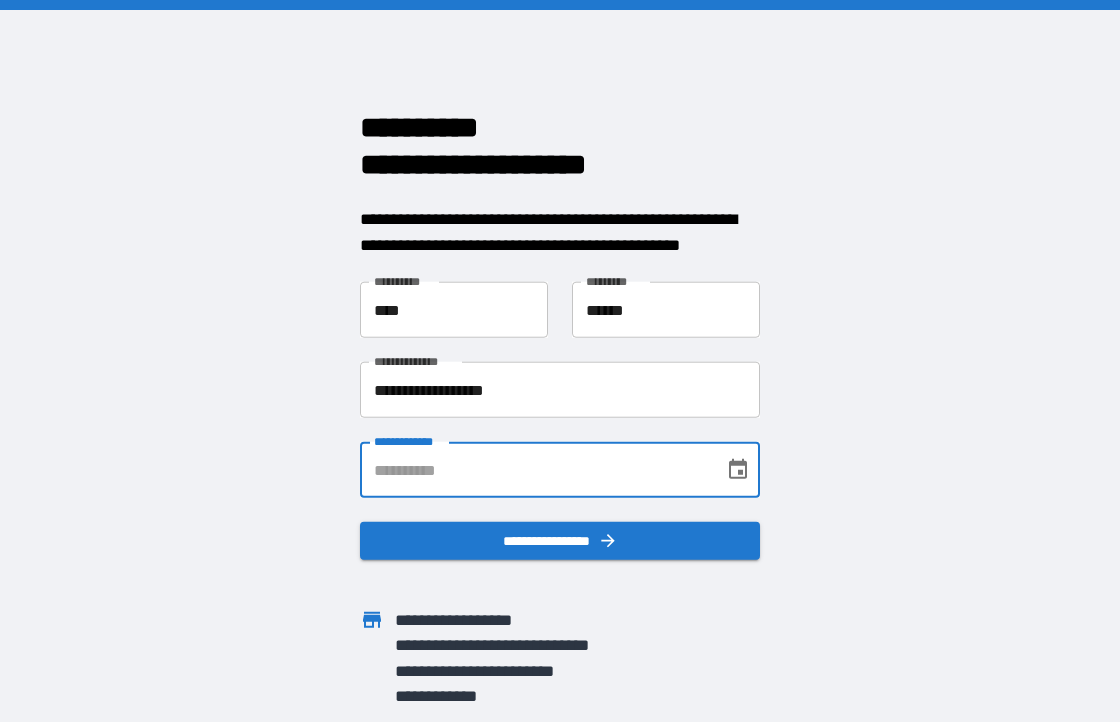 click on "**********" at bounding box center [535, 470] 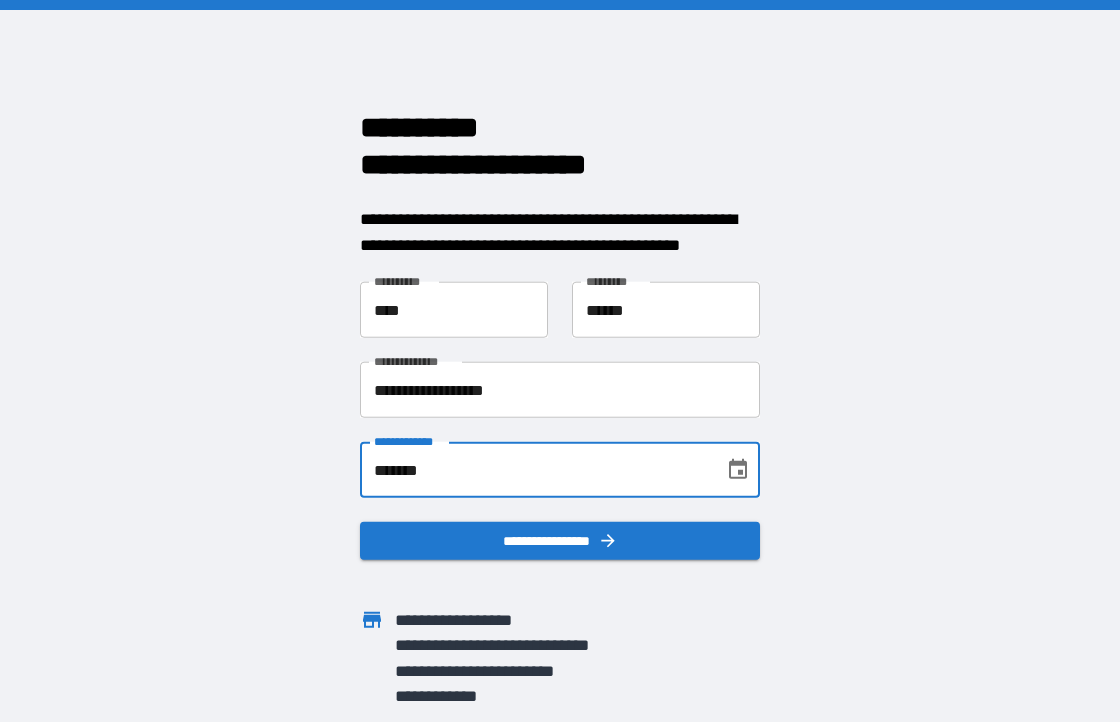 type on "**********" 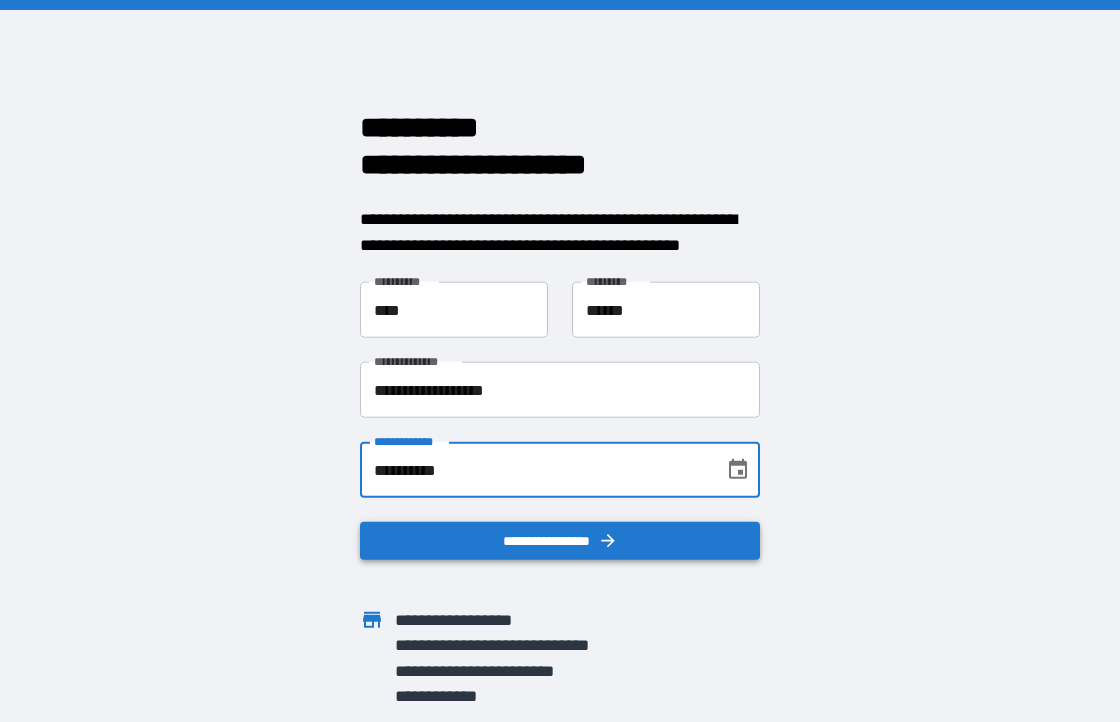 click on "**********" at bounding box center (560, 541) 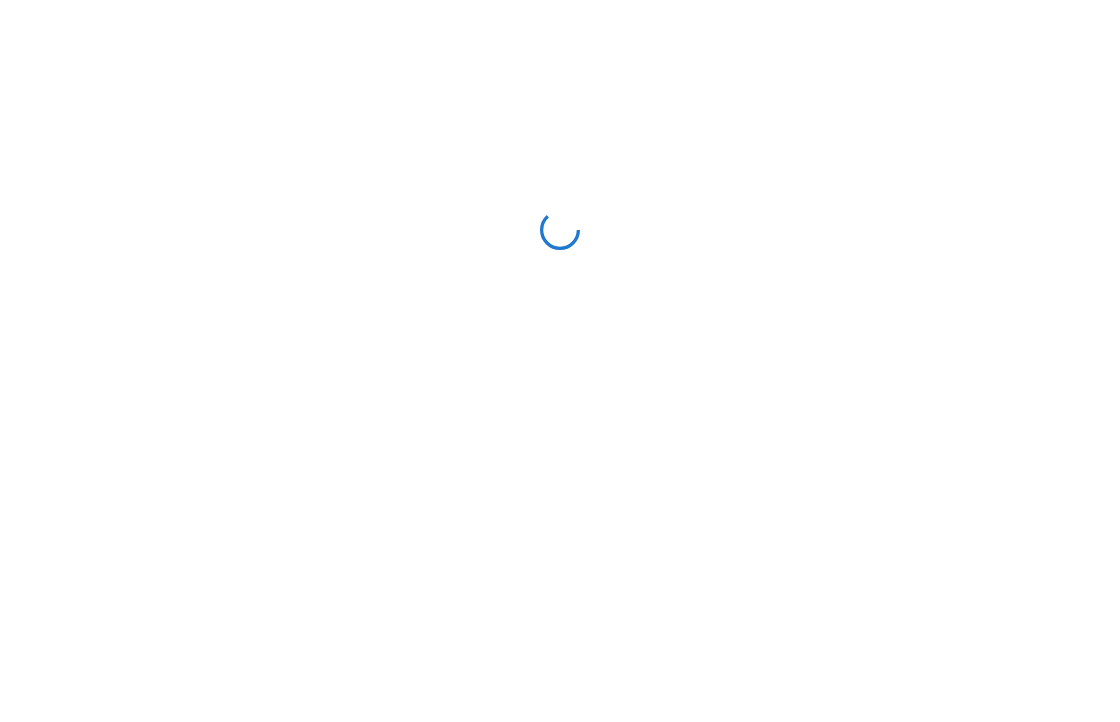 scroll, scrollTop: 0, scrollLeft: 0, axis: both 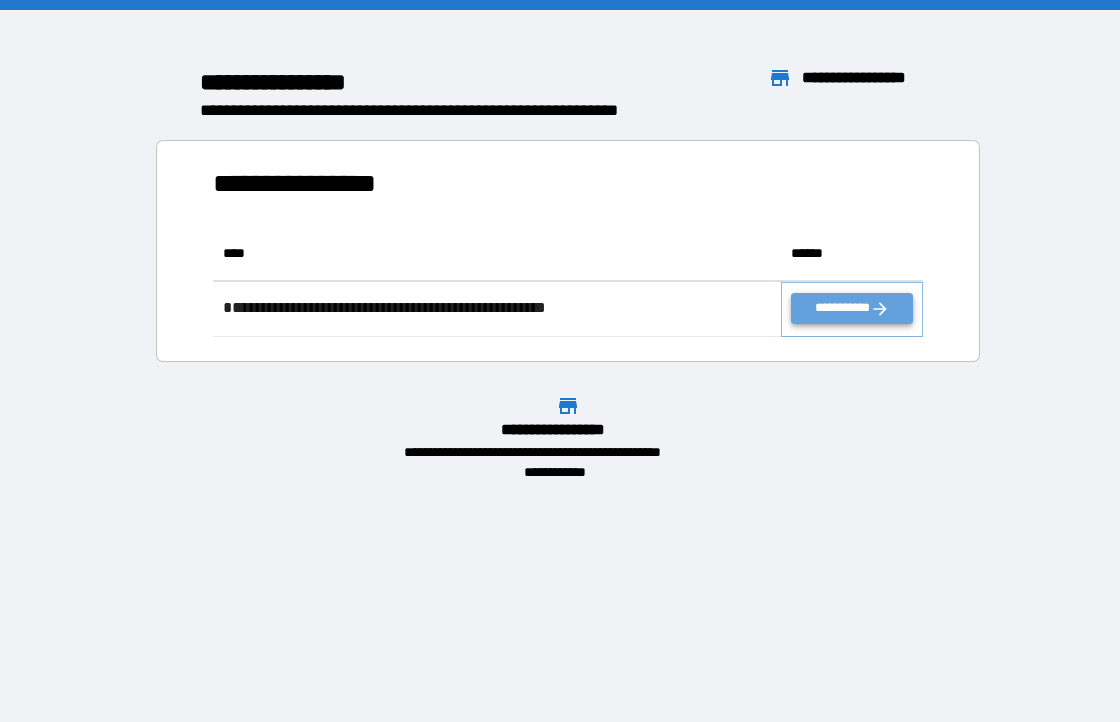 click on "**********" at bounding box center [852, 308] 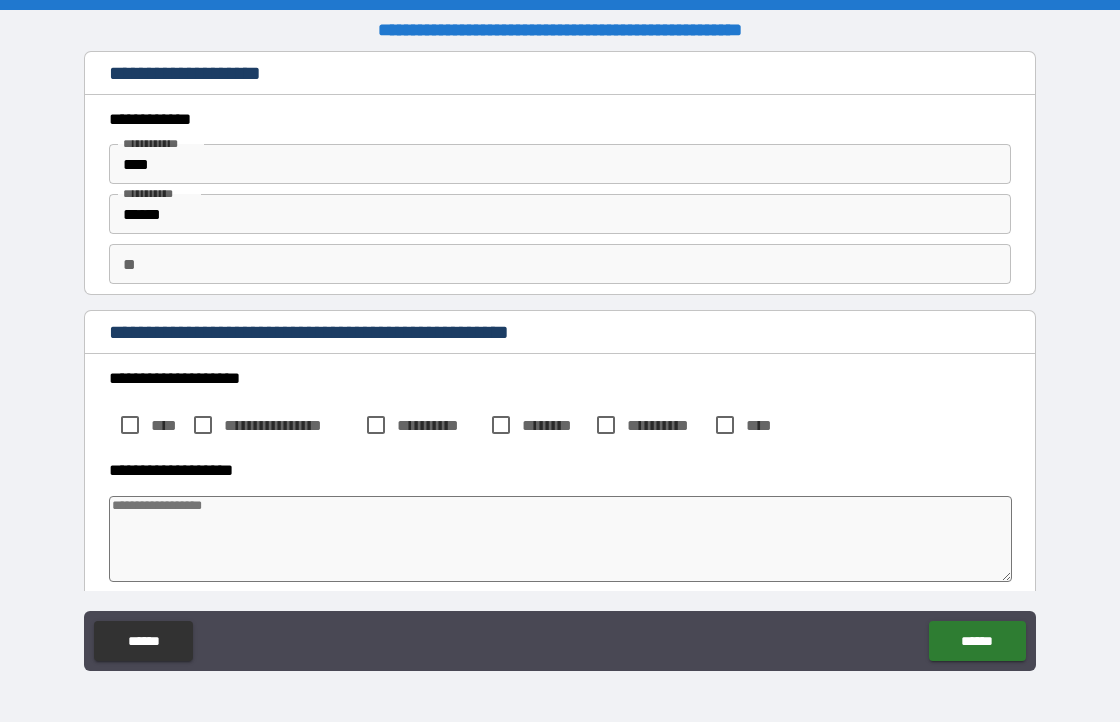type on "*" 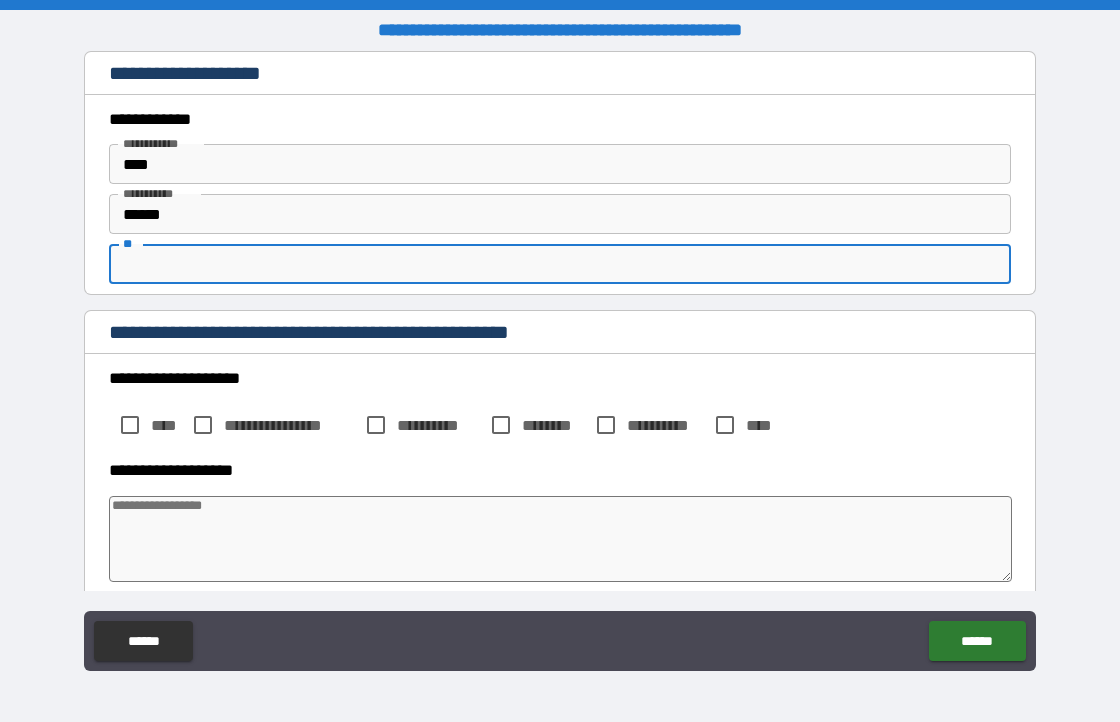 type on "*" 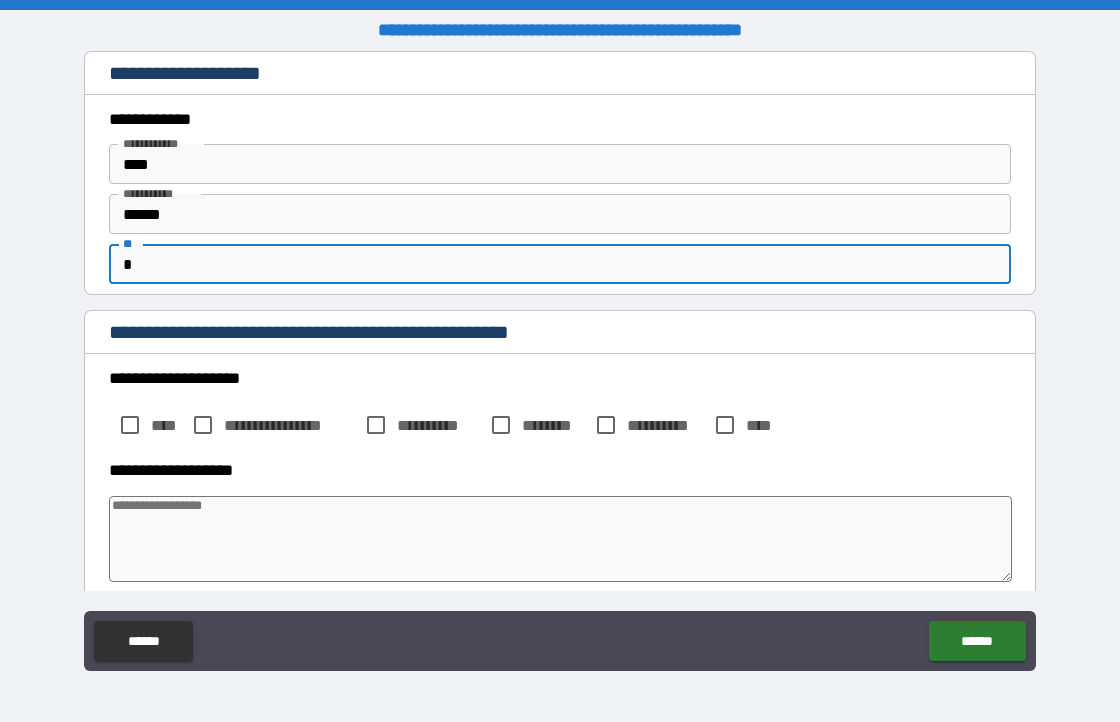 type on "*" 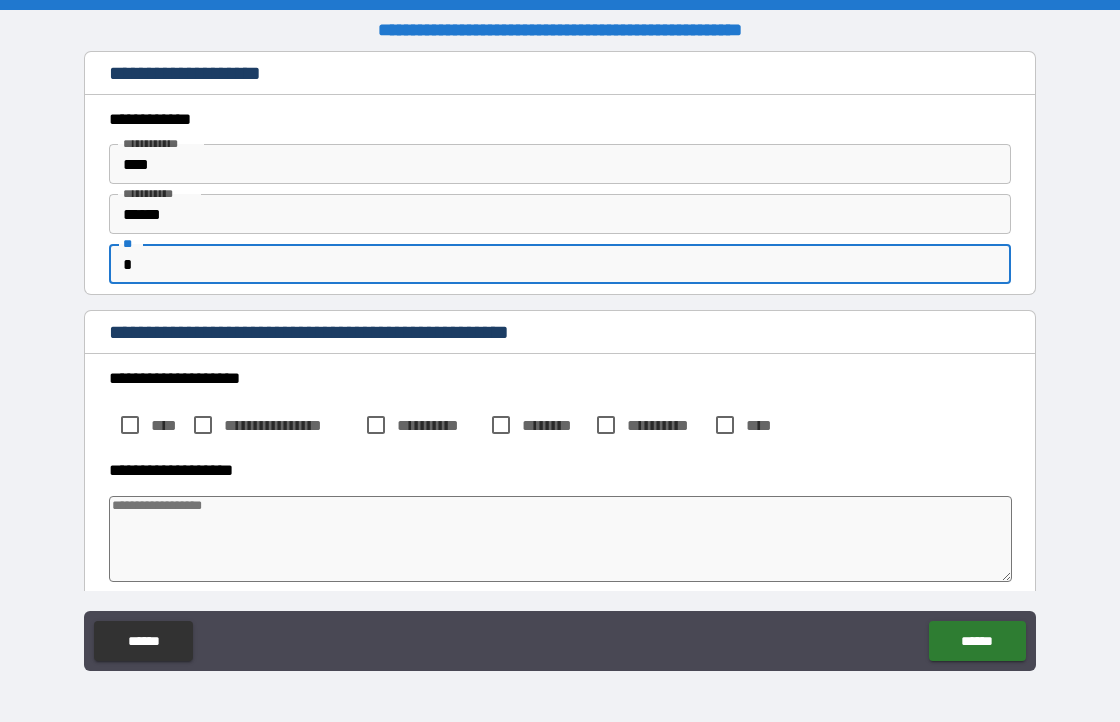 type on "*" 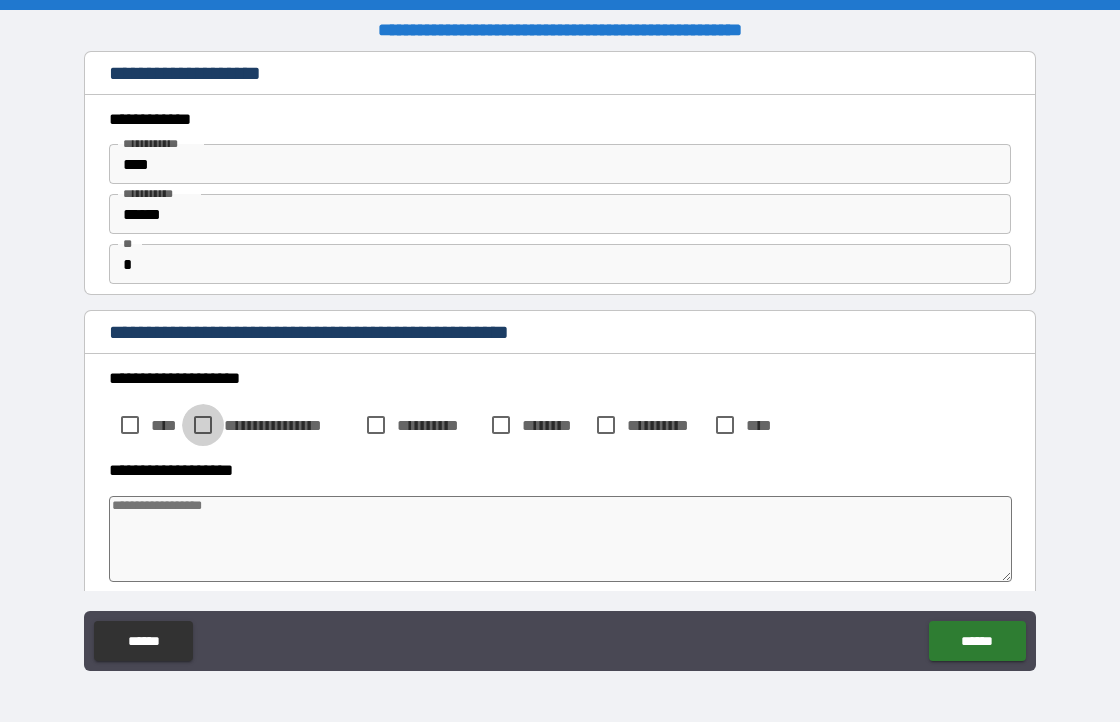 type on "*" 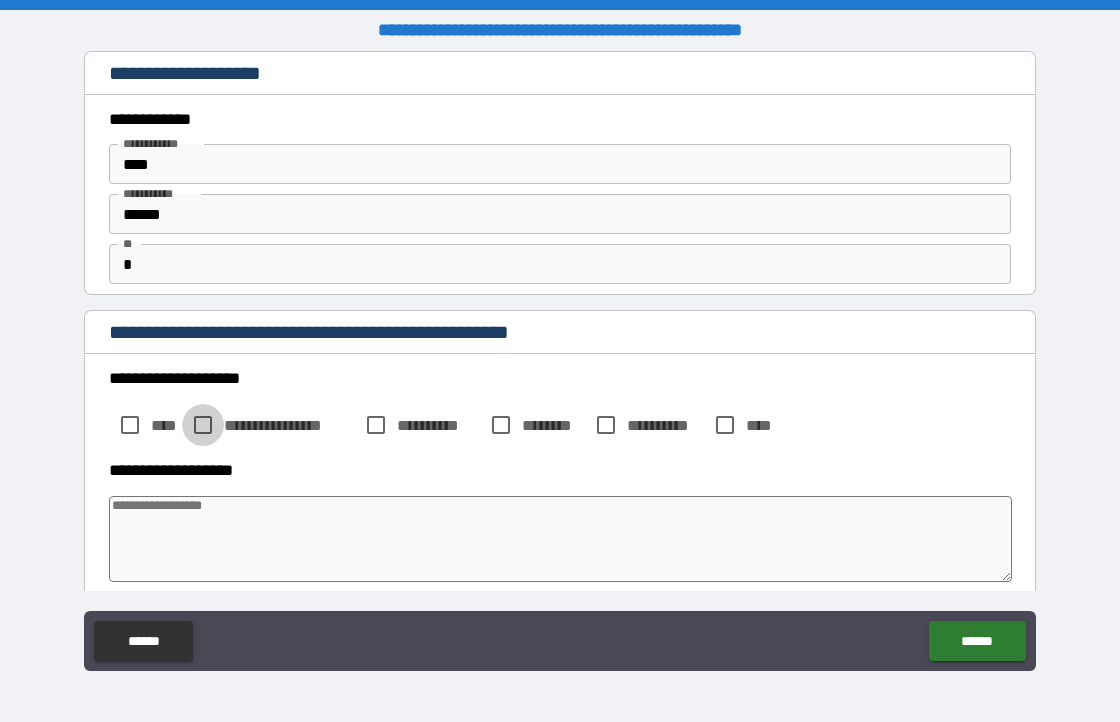 type on "*" 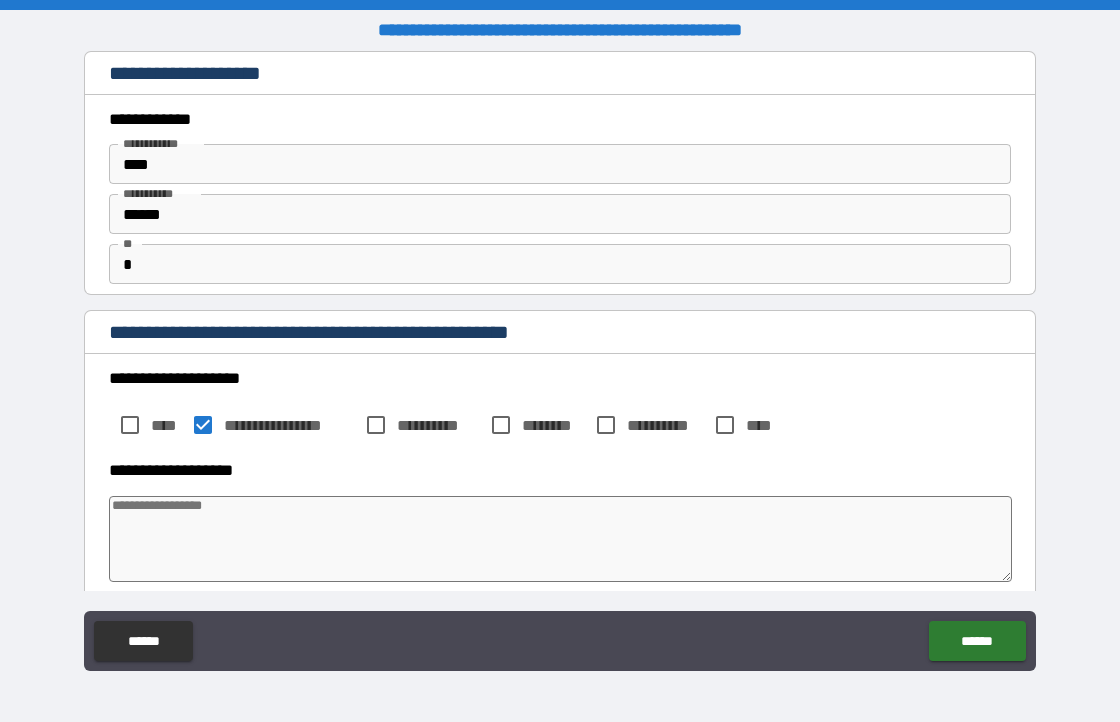 click at bounding box center (561, 539) 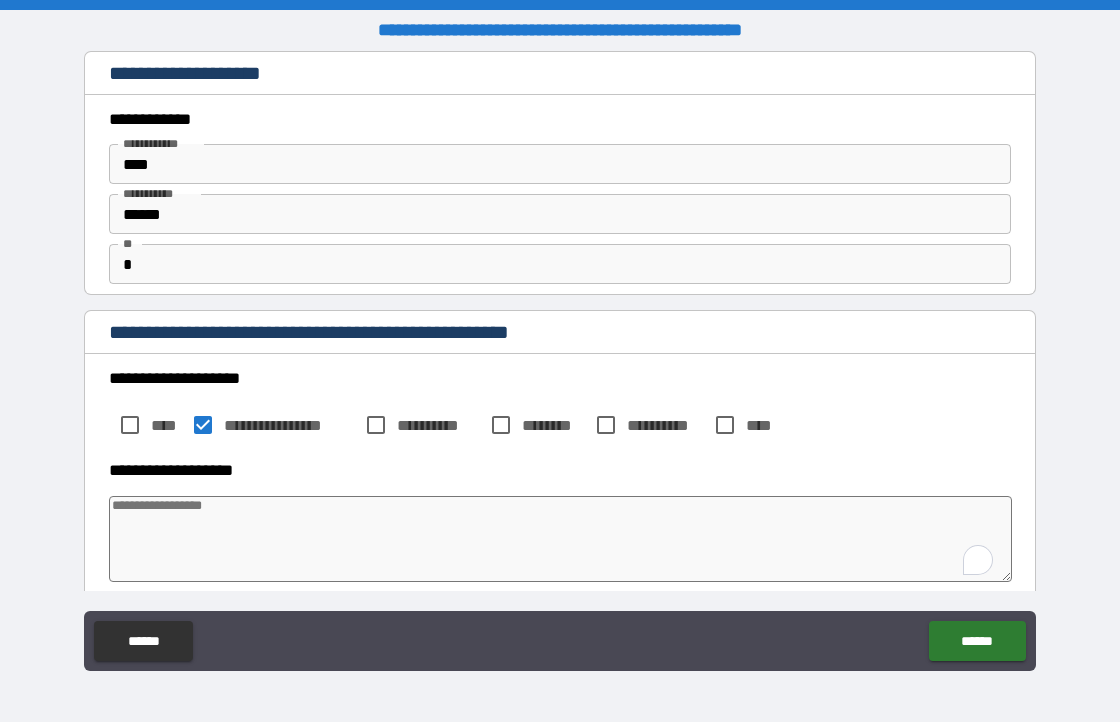 type on "*" 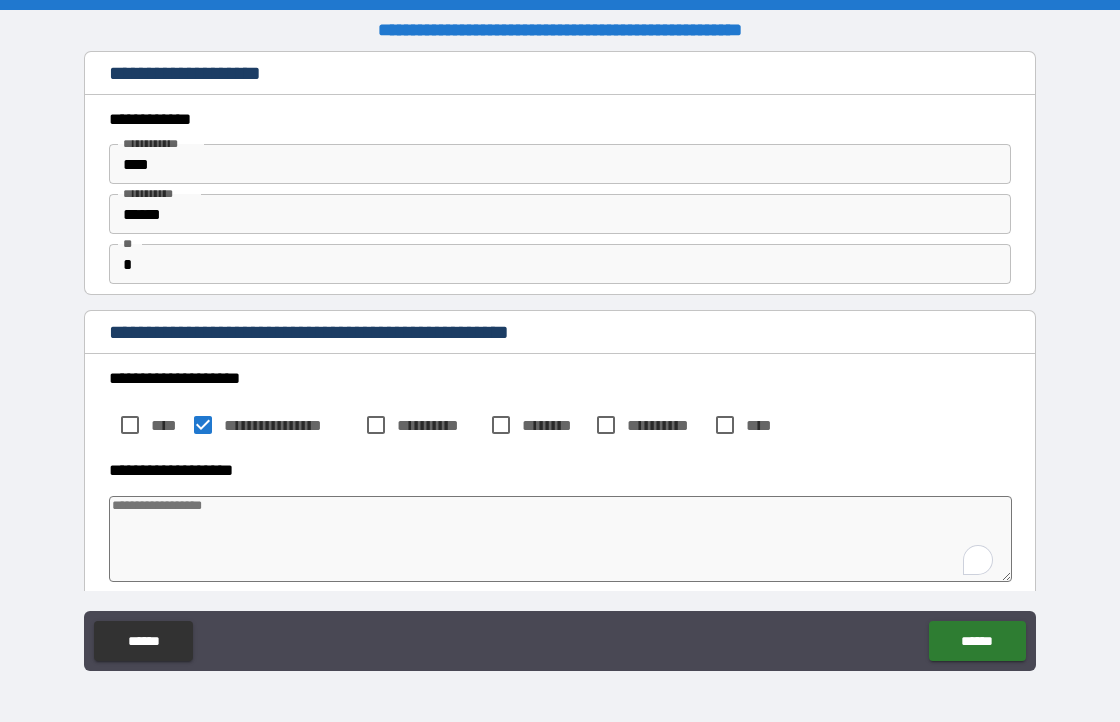type on "*" 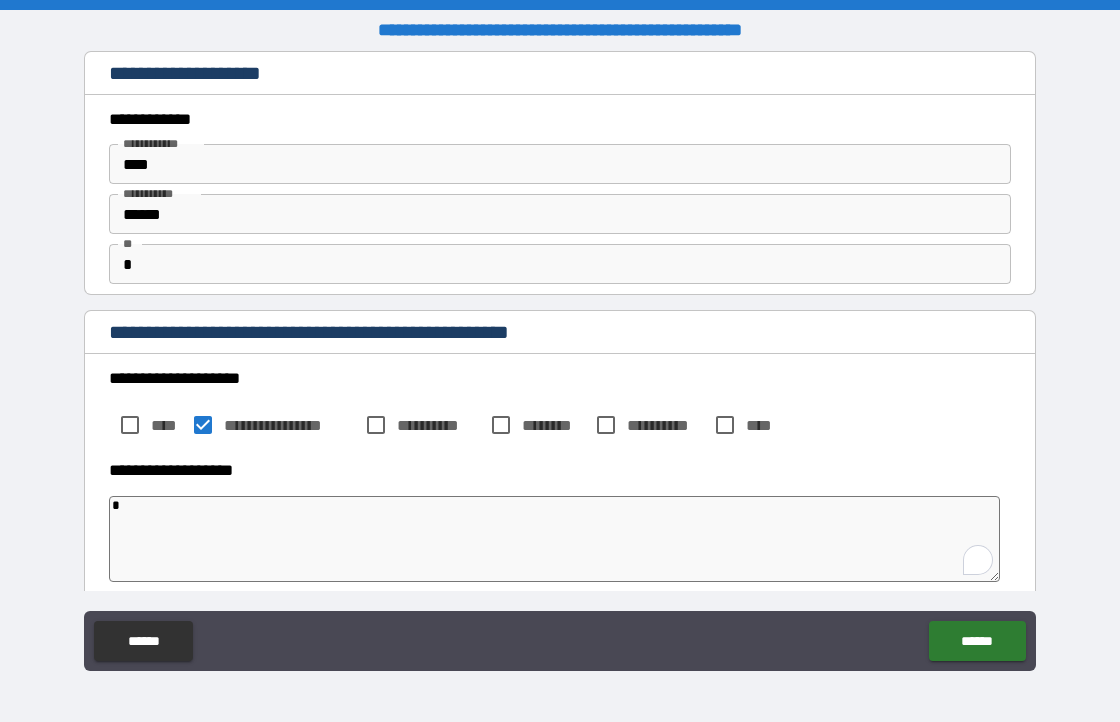 type on "**" 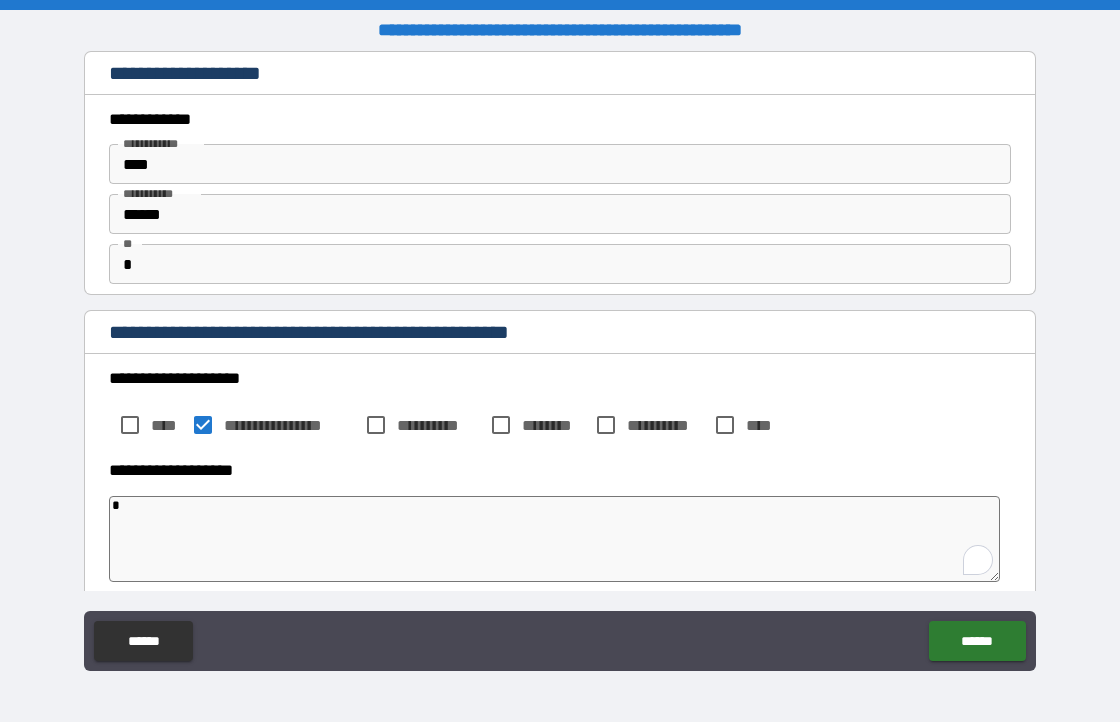 type on "*" 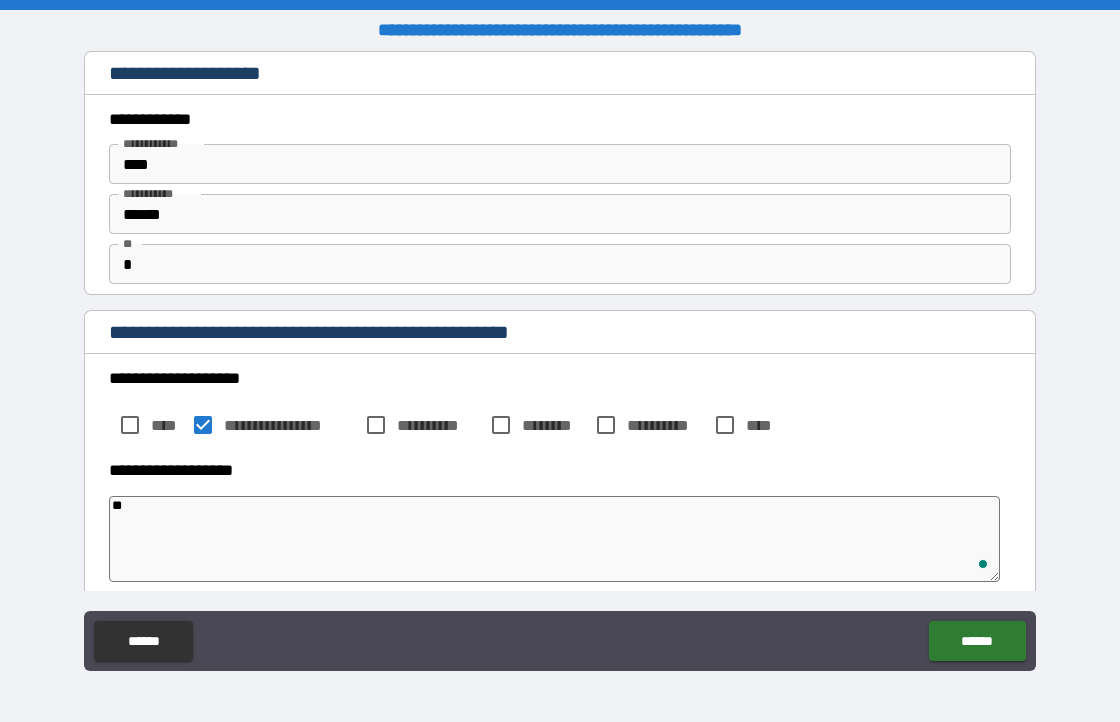 type on "***" 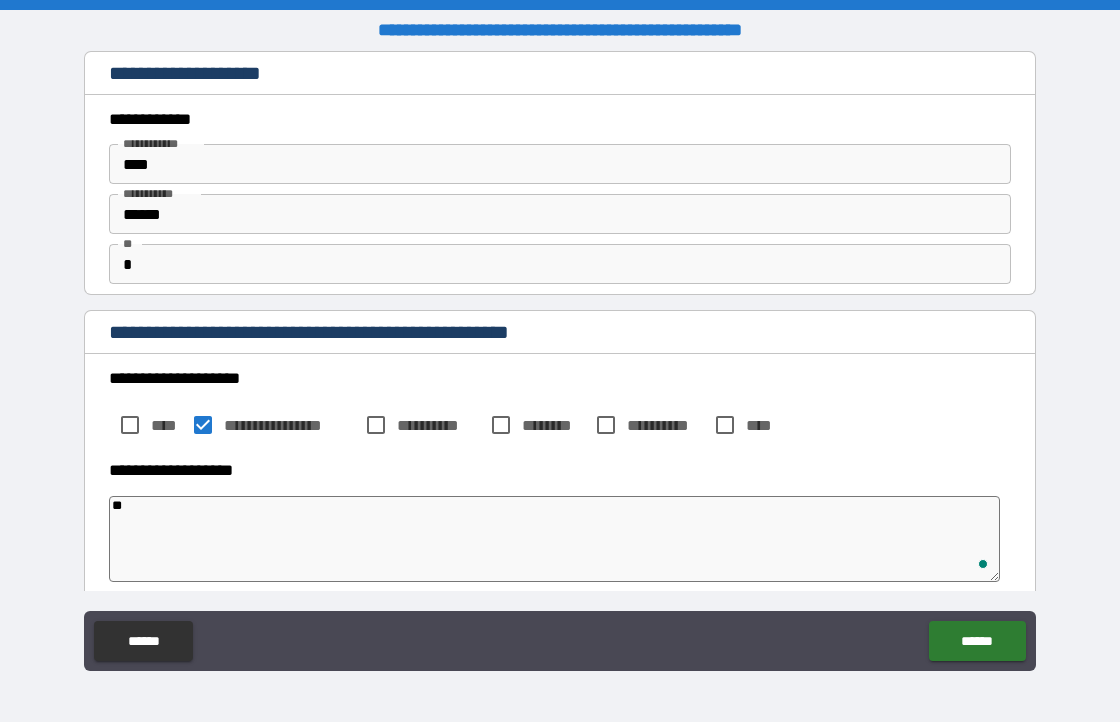 type on "*" 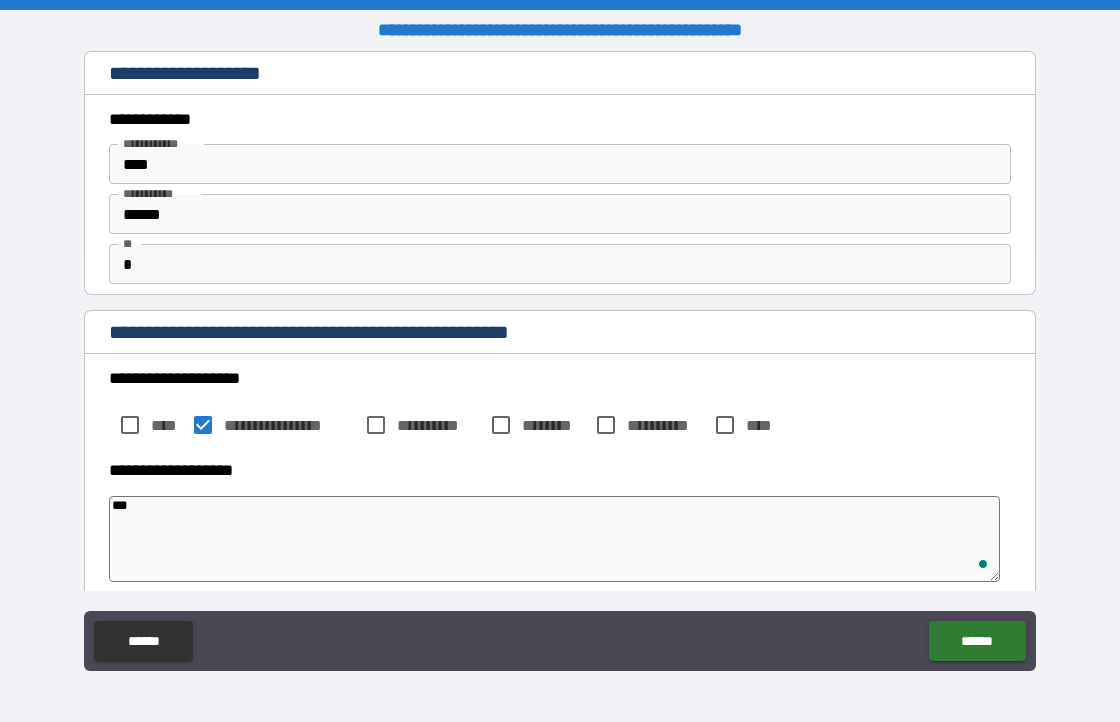type on "****" 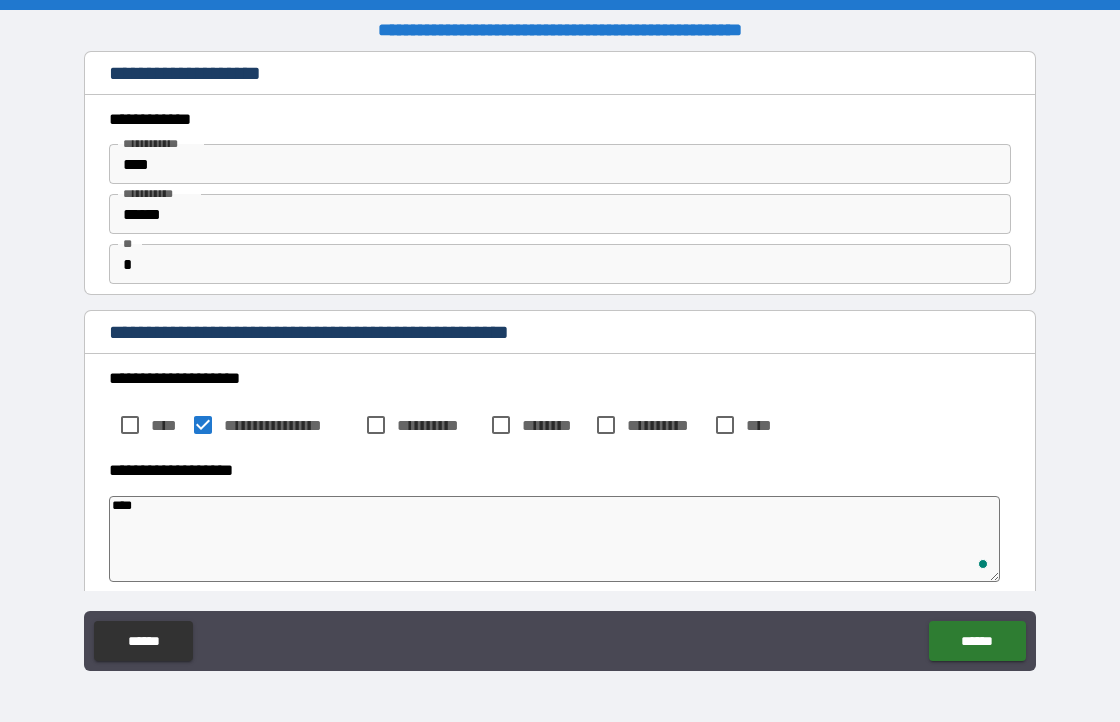 type on "*" 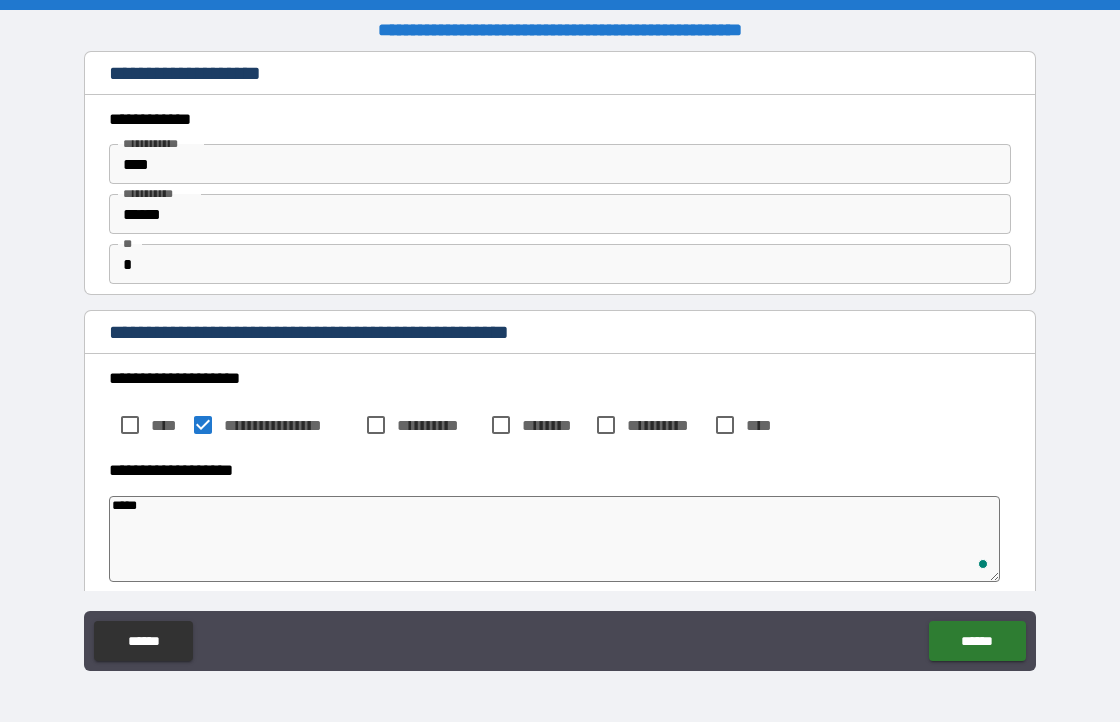 type on "*" 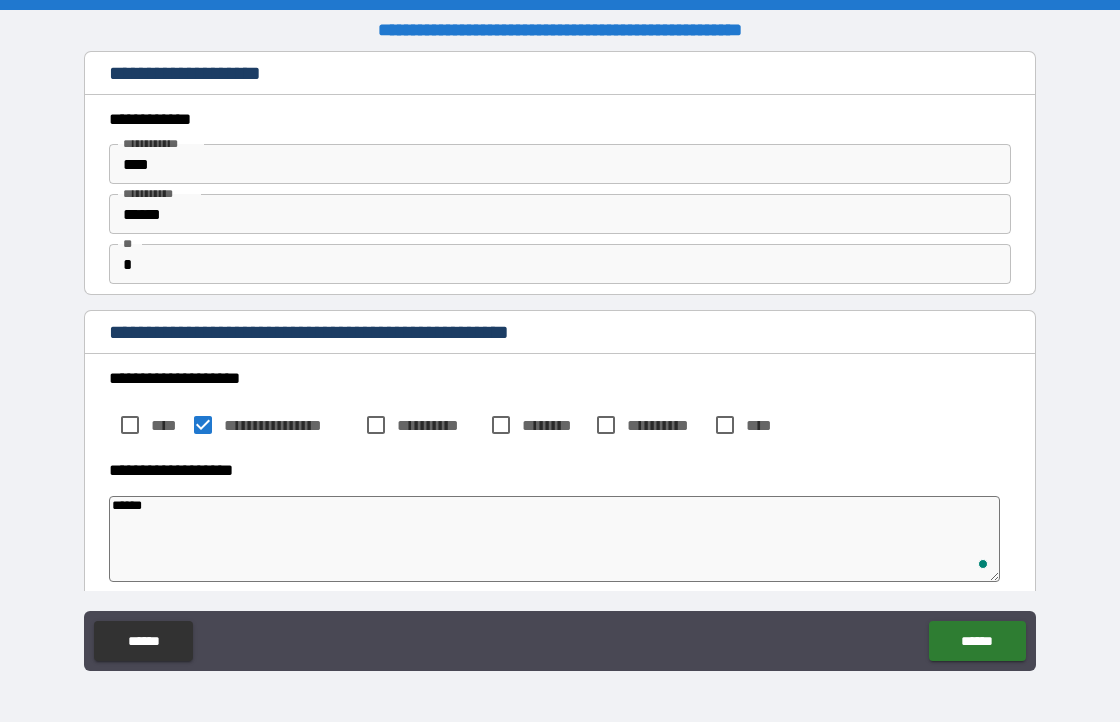 type on "*" 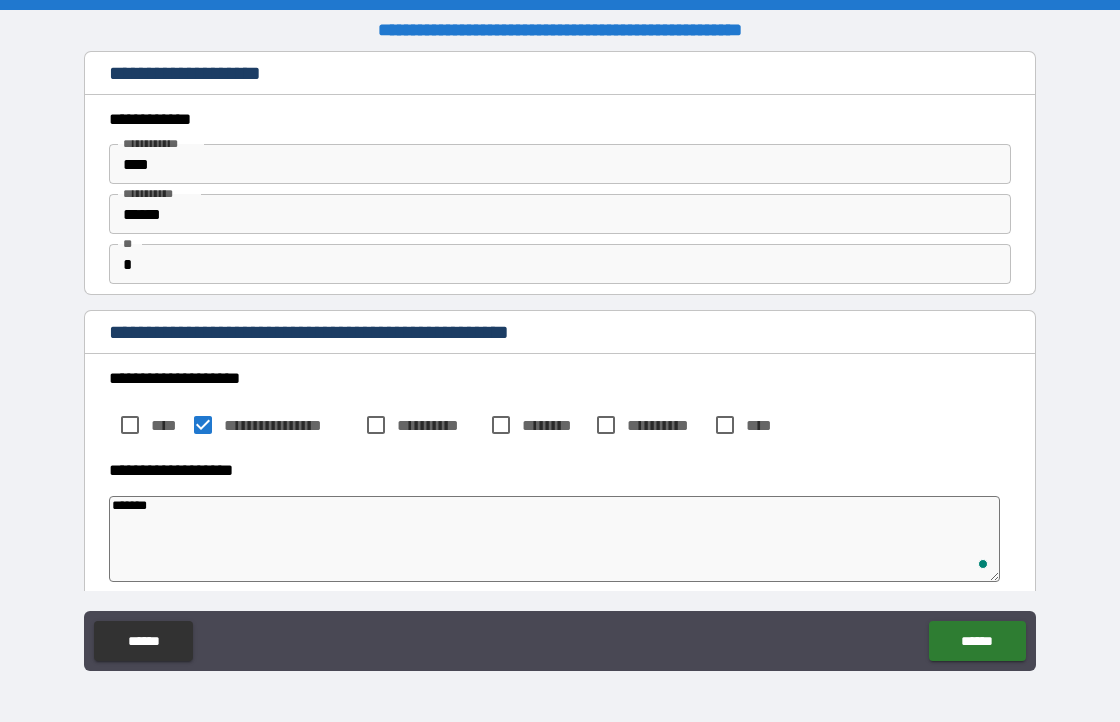 type on "*" 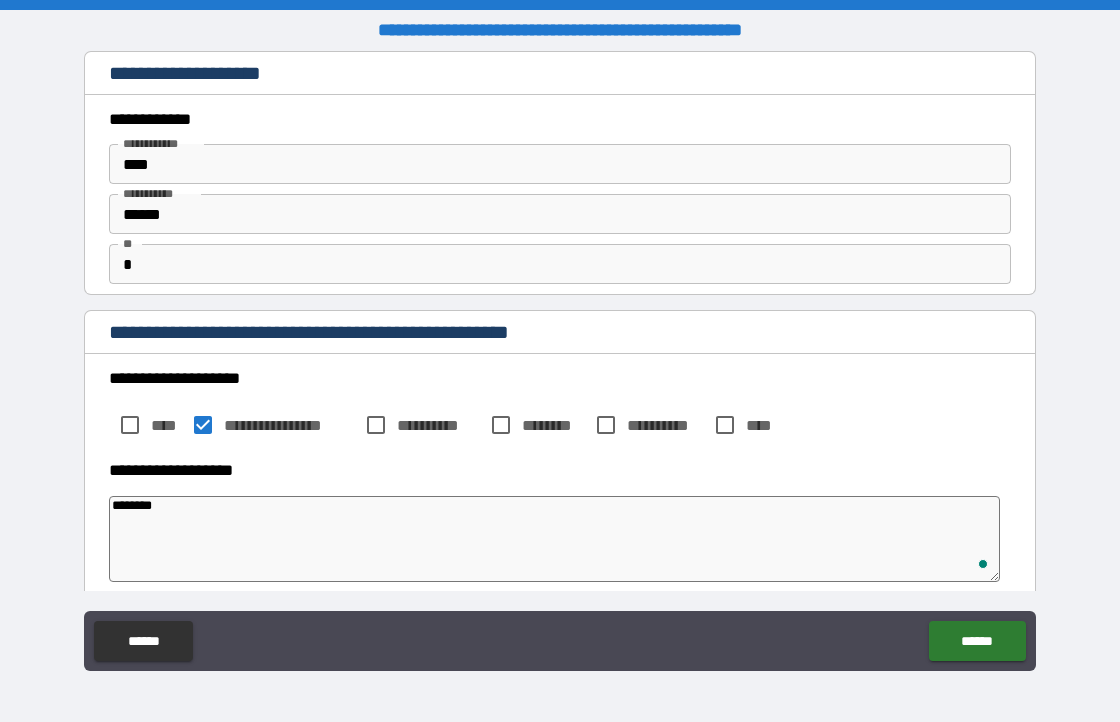 type on "*" 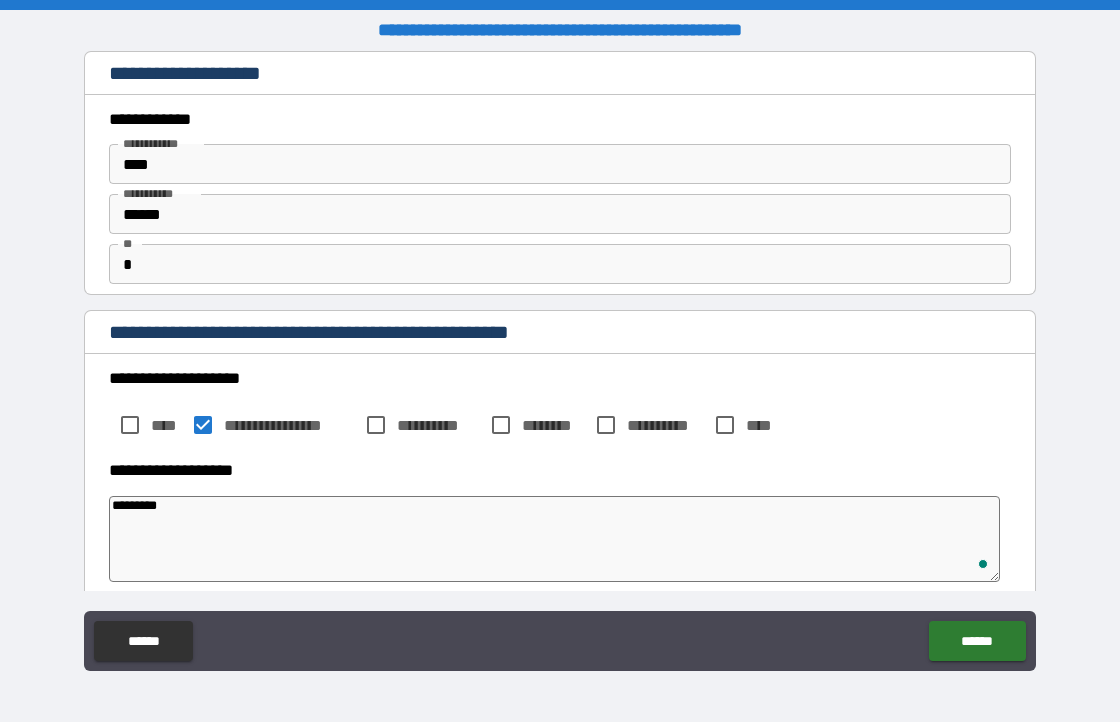 type on "**********" 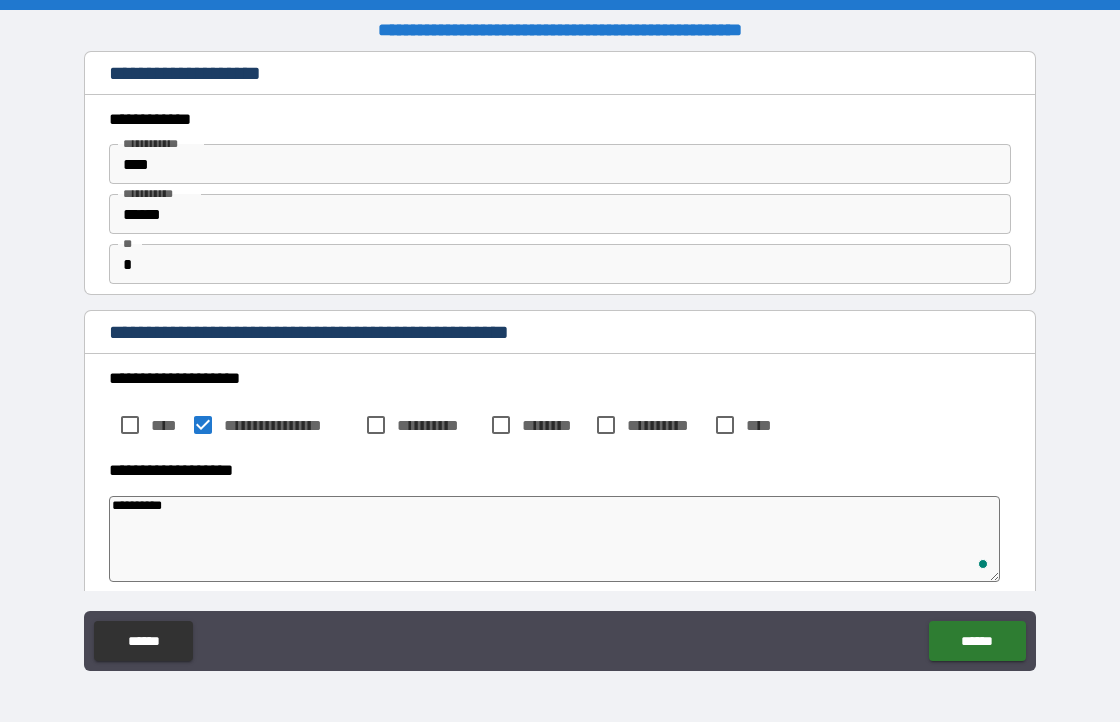 type on "*" 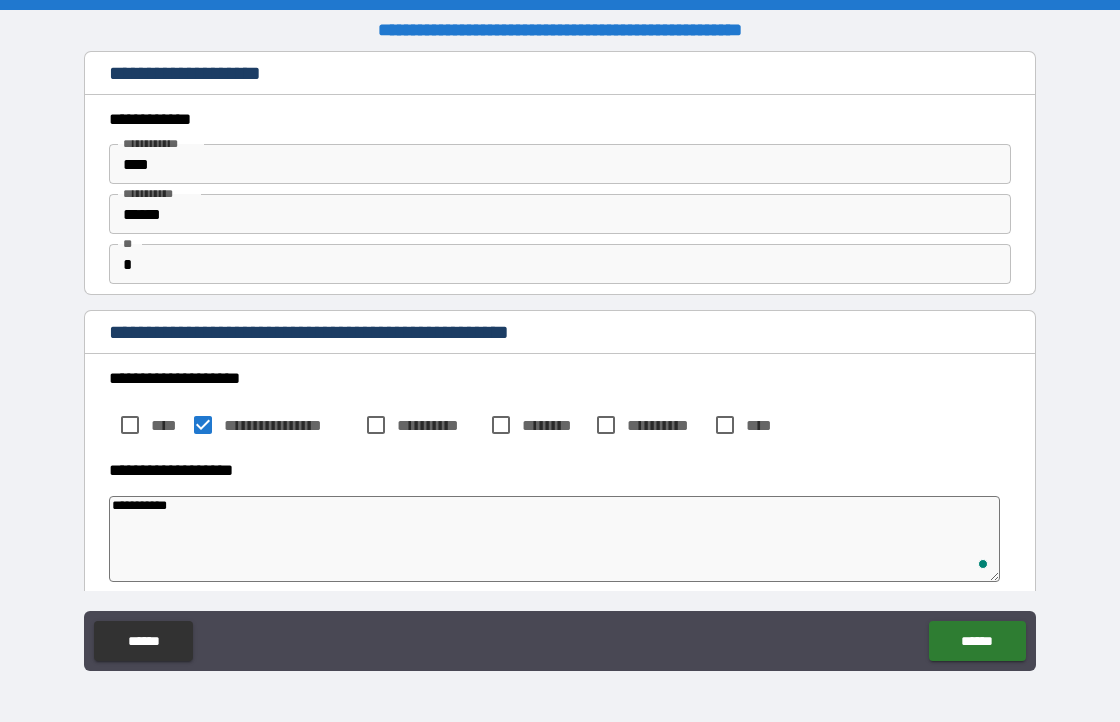type on "**********" 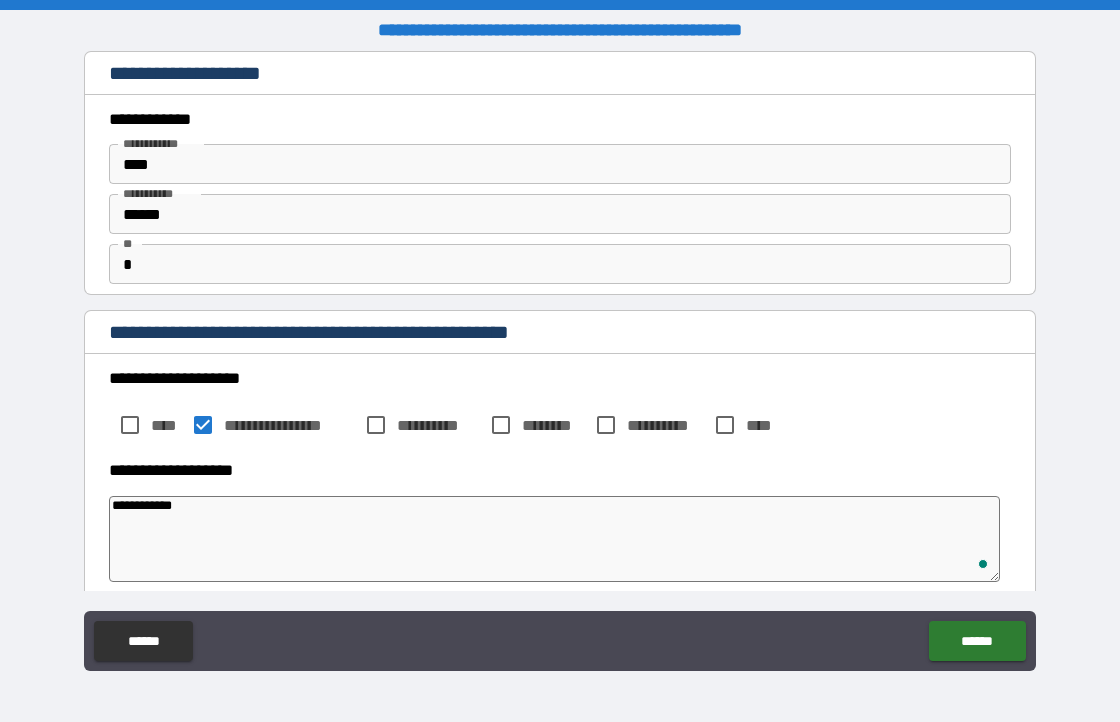 type on "*" 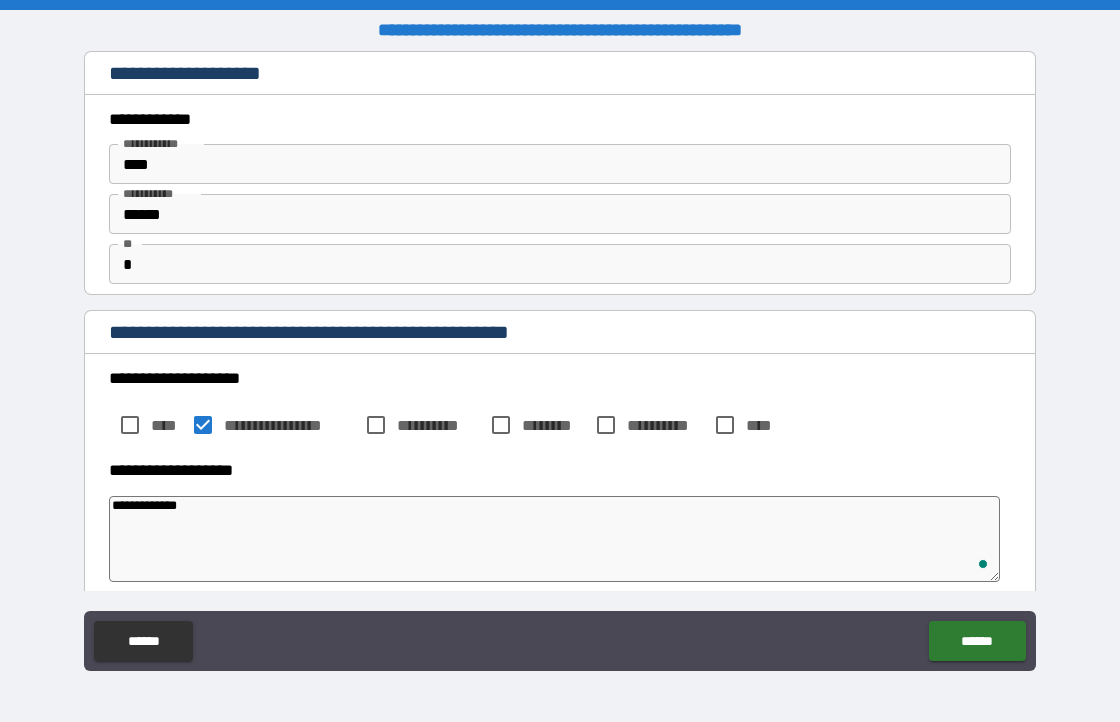 type on "**********" 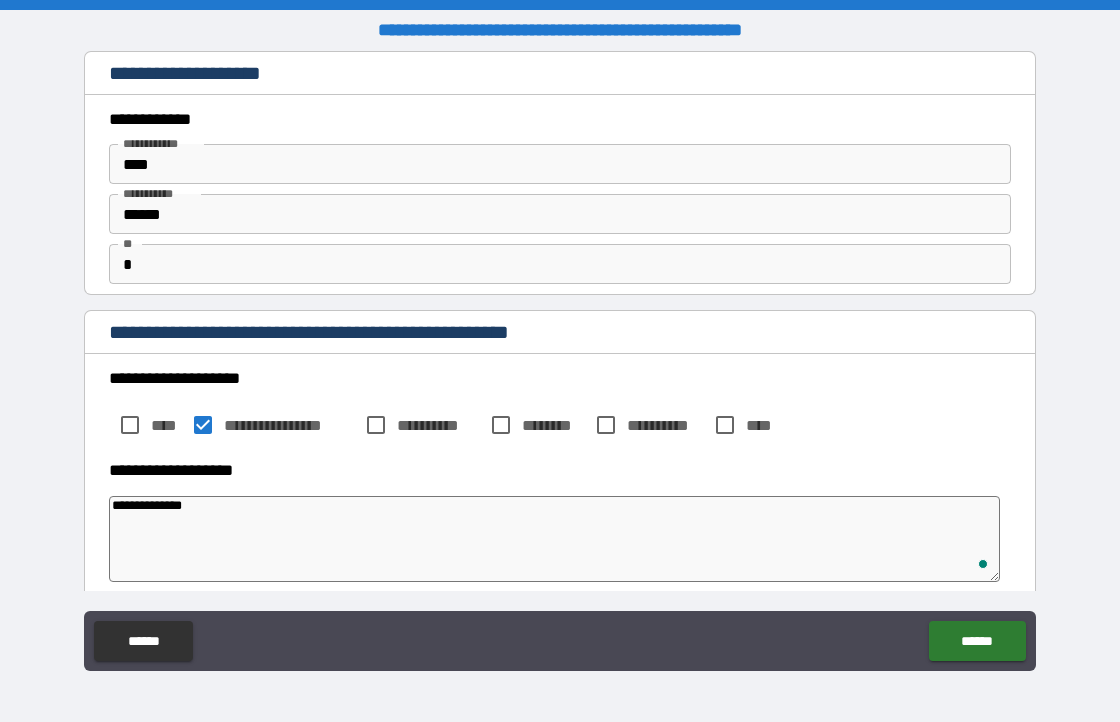 type on "*" 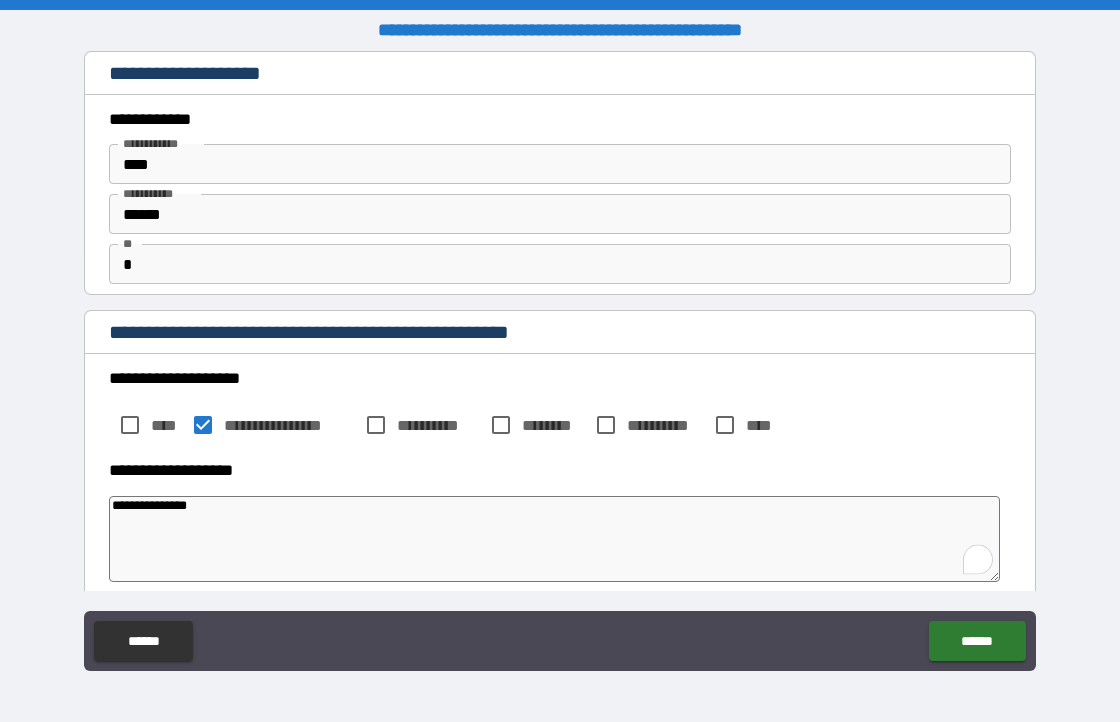 scroll, scrollTop: 135, scrollLeft: 0, axis: vertical 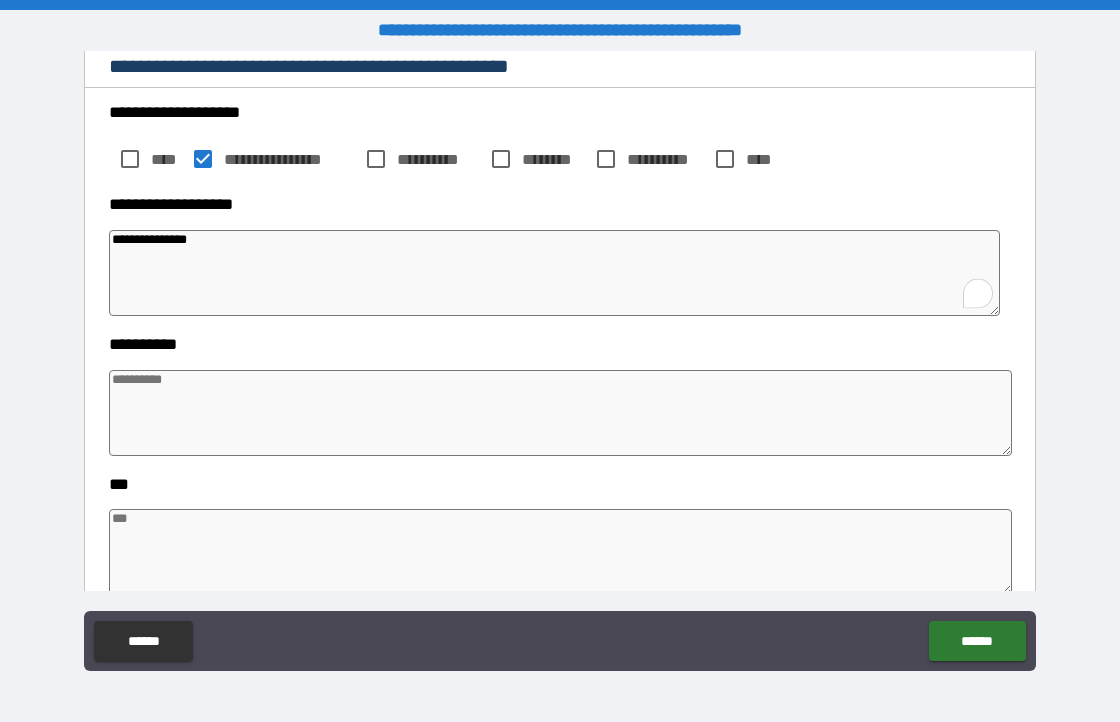 click at bounding box center (561, 413) 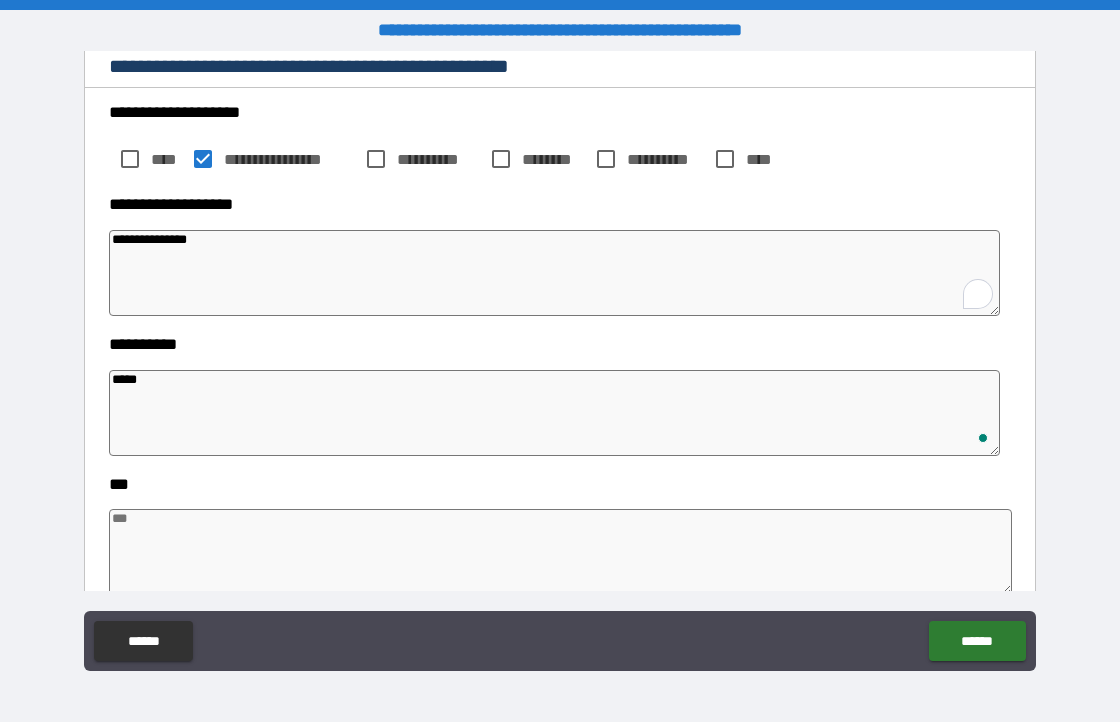 click at bounding box center (561, 552) 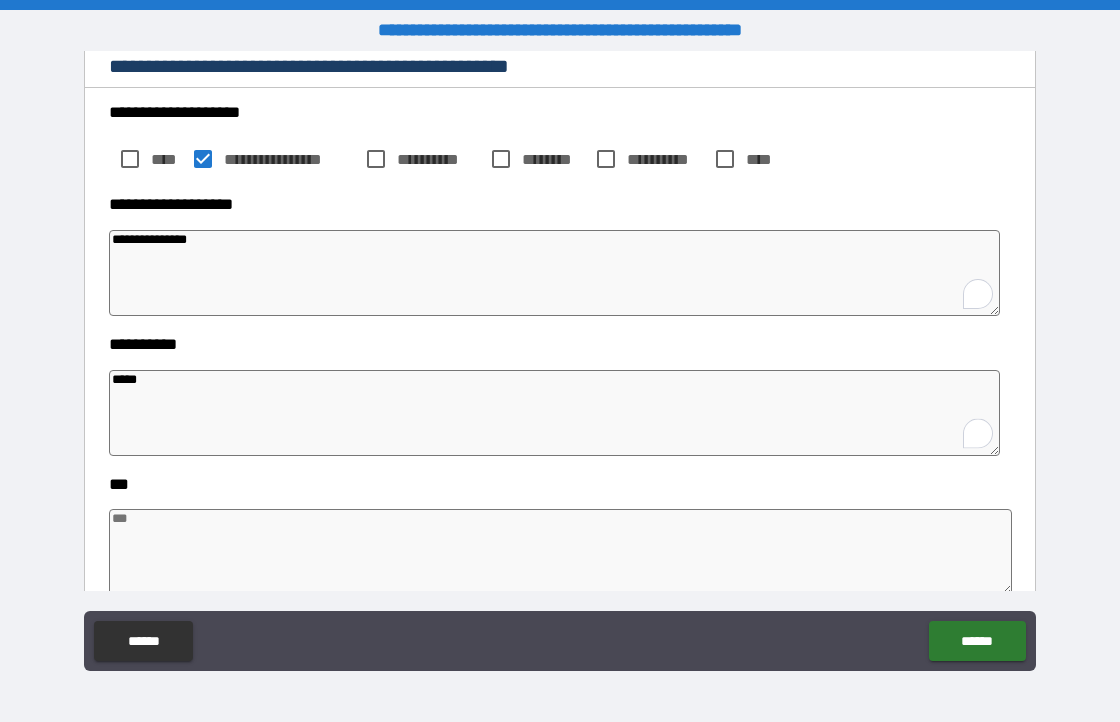 scroll, scrollTop: 240, scrollLeft: 0, axis: vertical 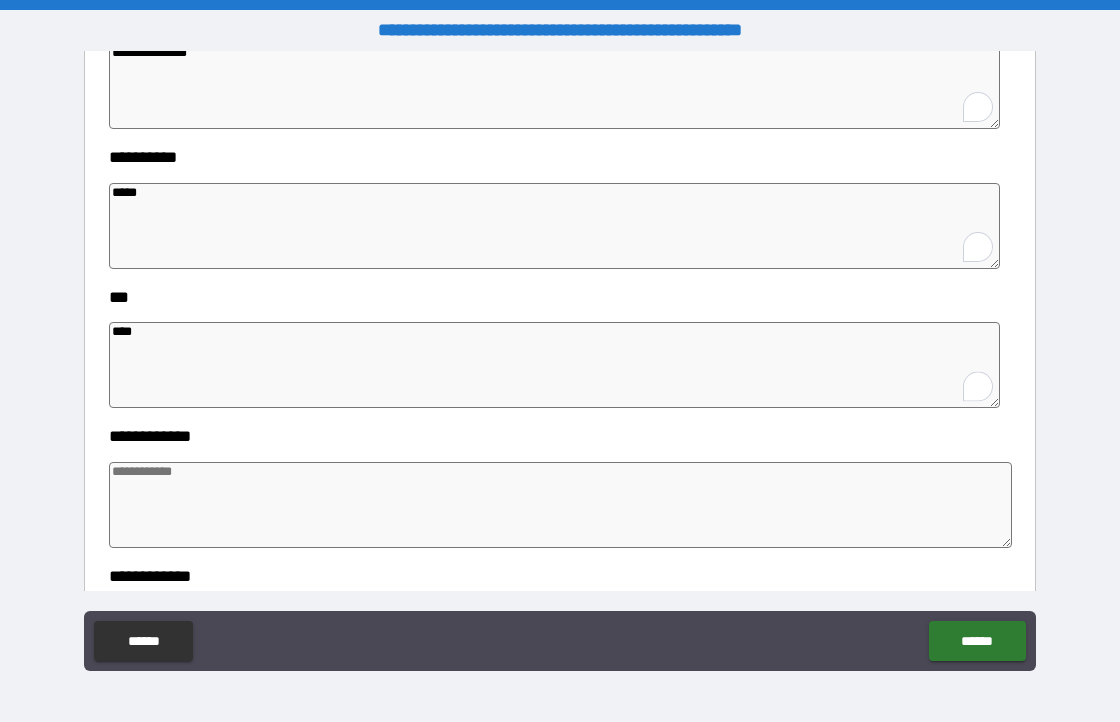 click at bounding box center (561, 505) 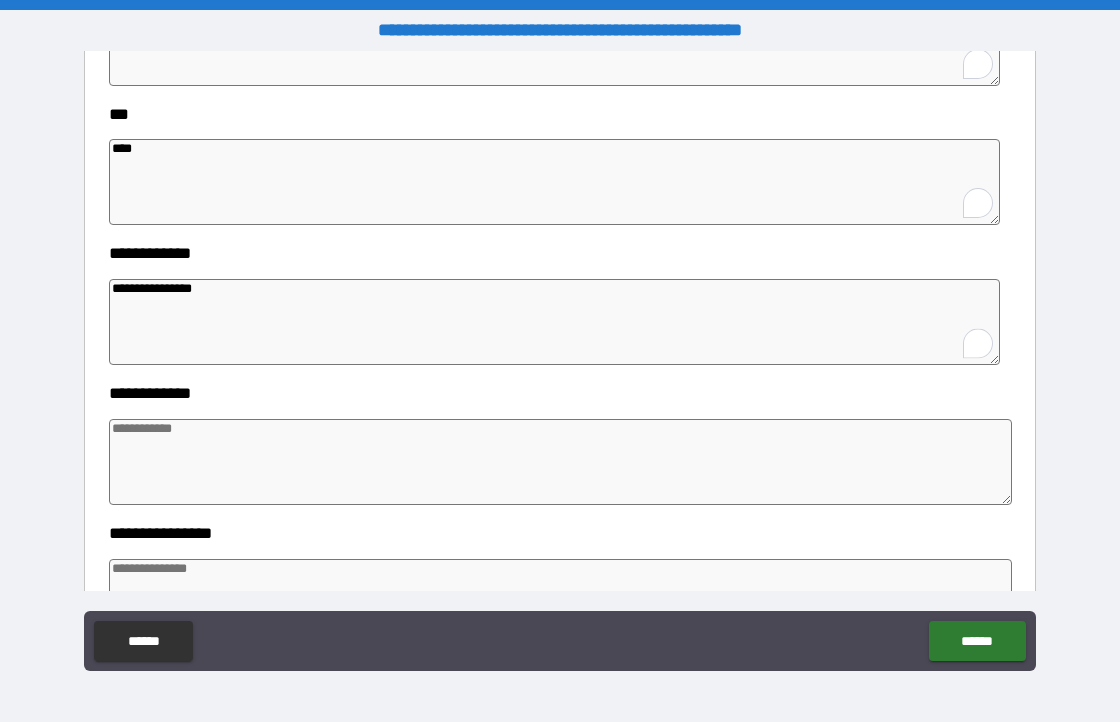 click at bounding box center [561, 462] 